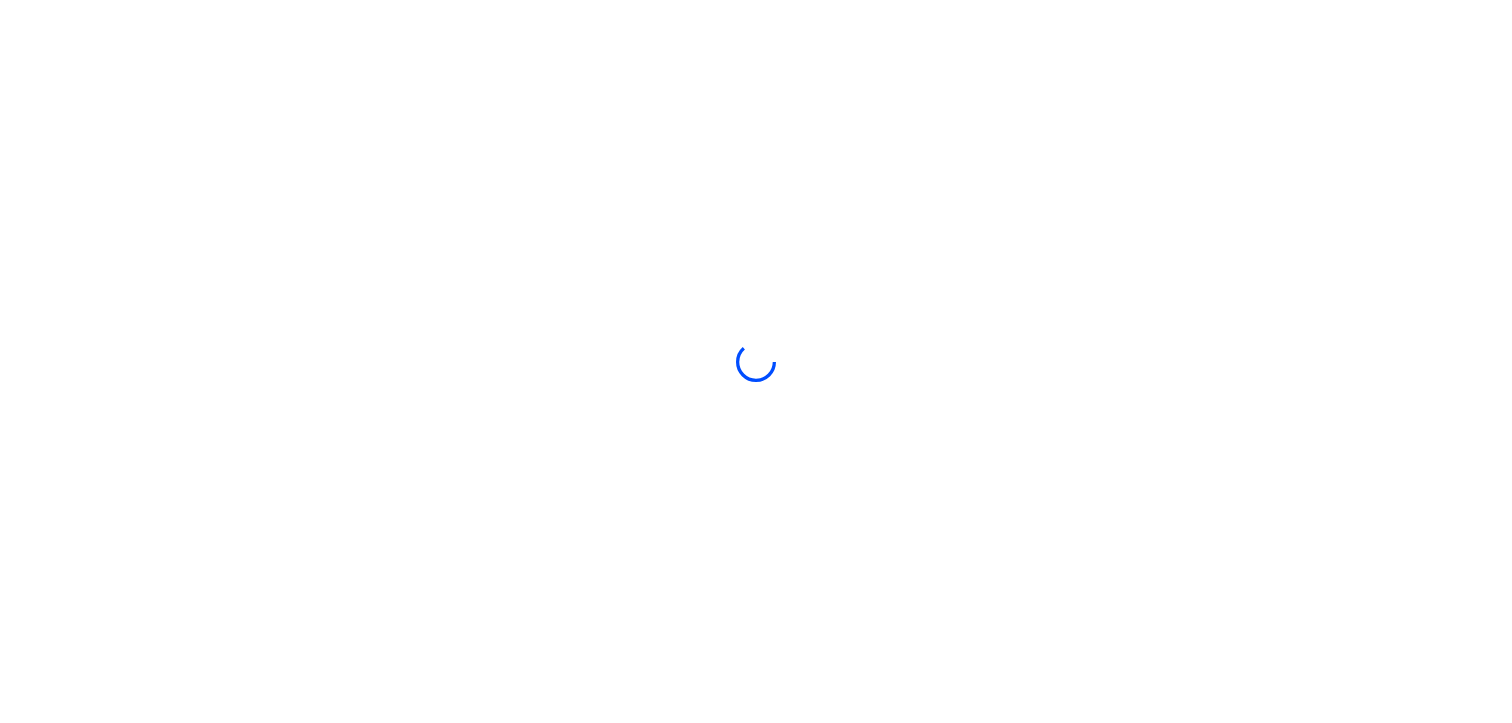 scroll, scrollTop: 0, scrollLeft: 0, axis: both 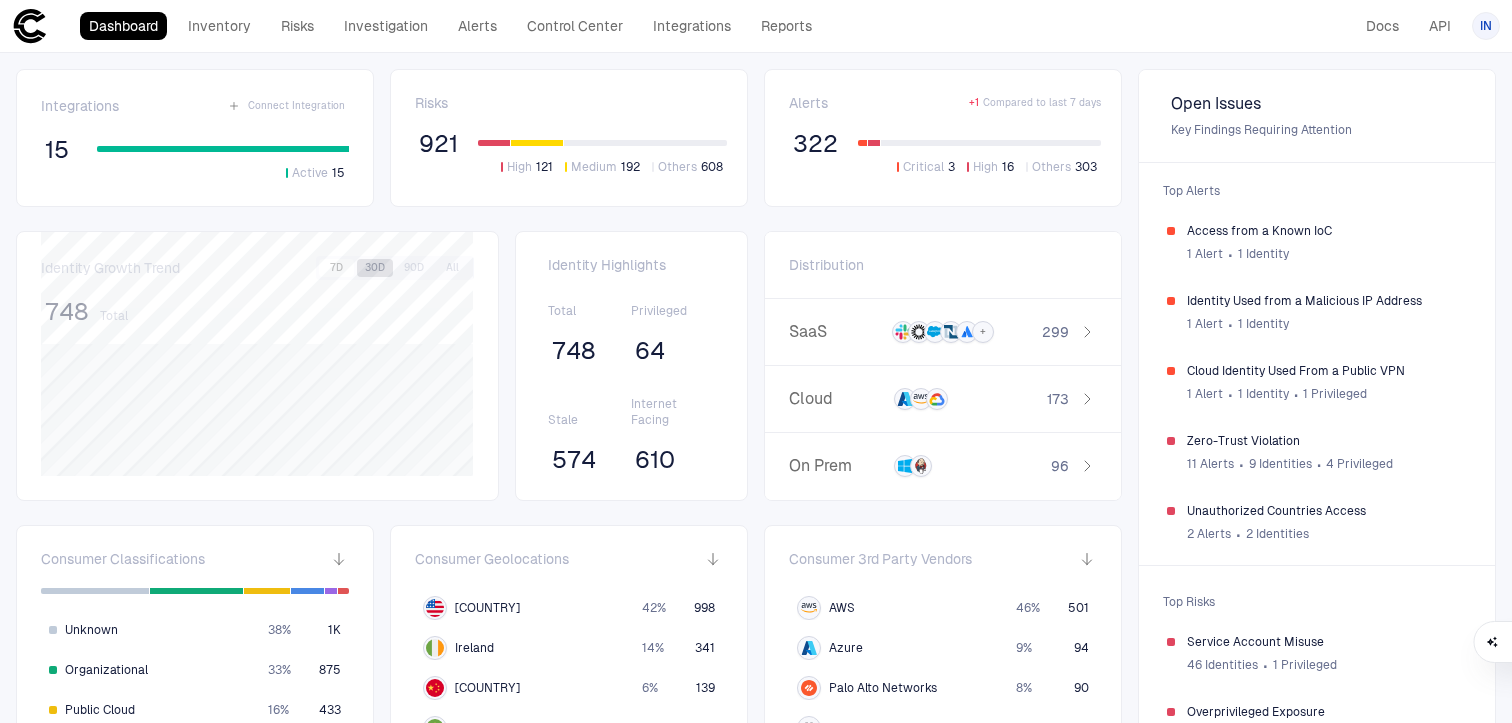 click on "30D" at bounding box center [375, 268] 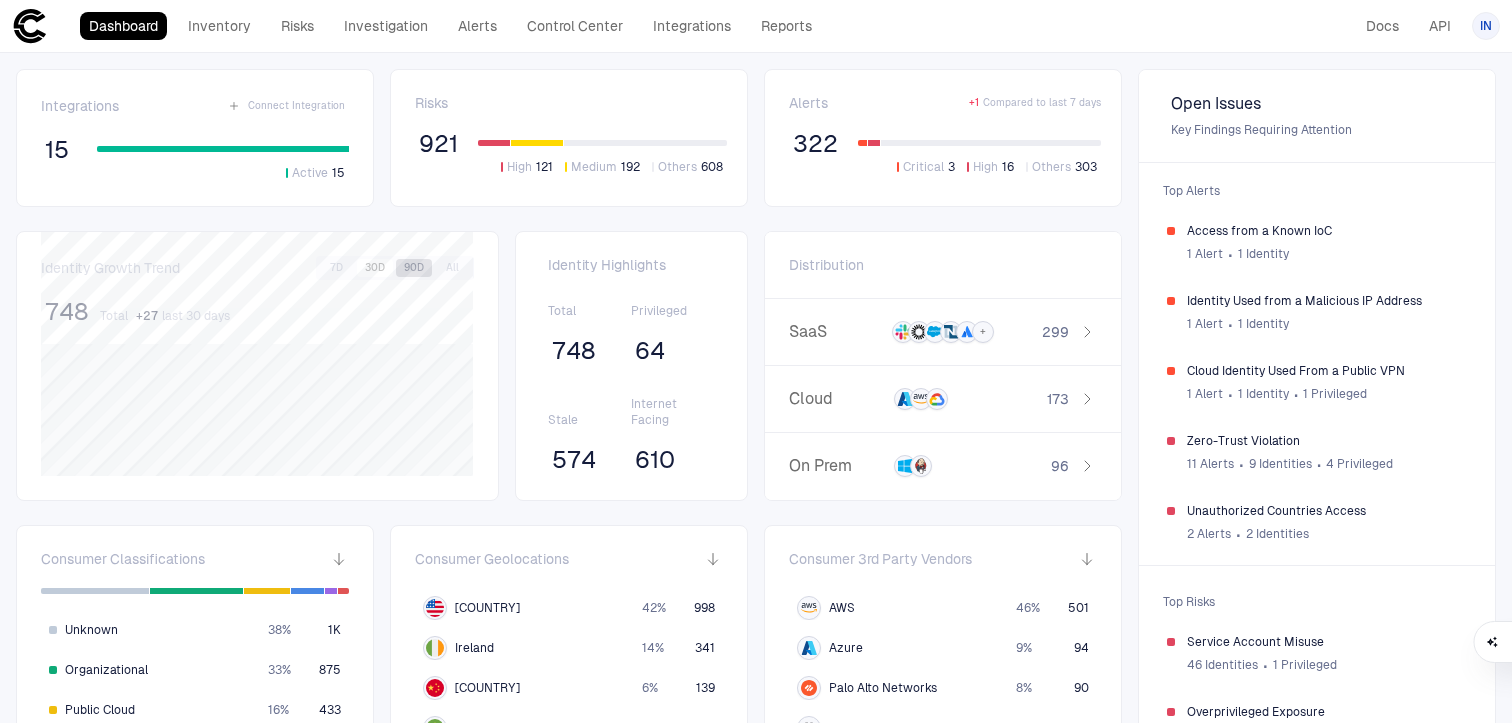click on "90D" at bounding box center [414, 268] 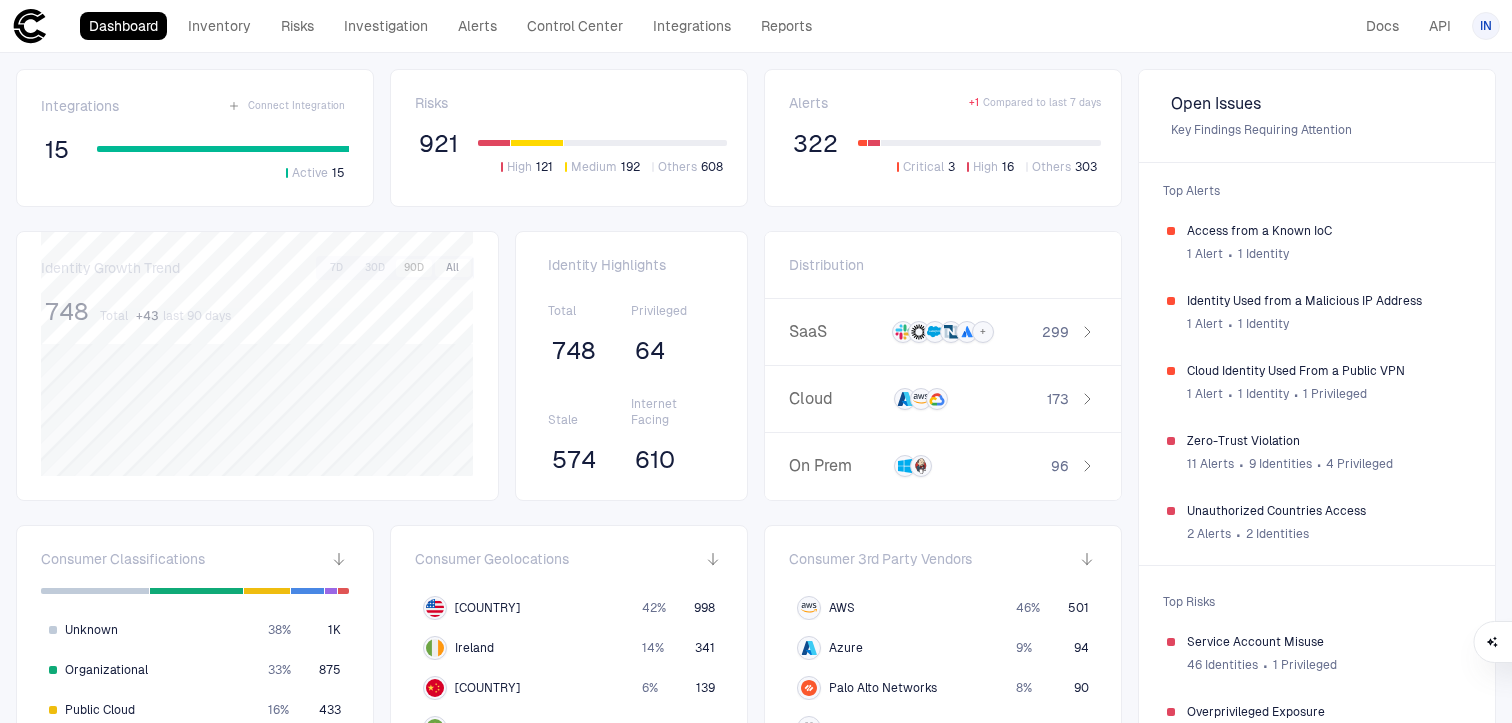 click on "All" at bounding box center (453, 268) 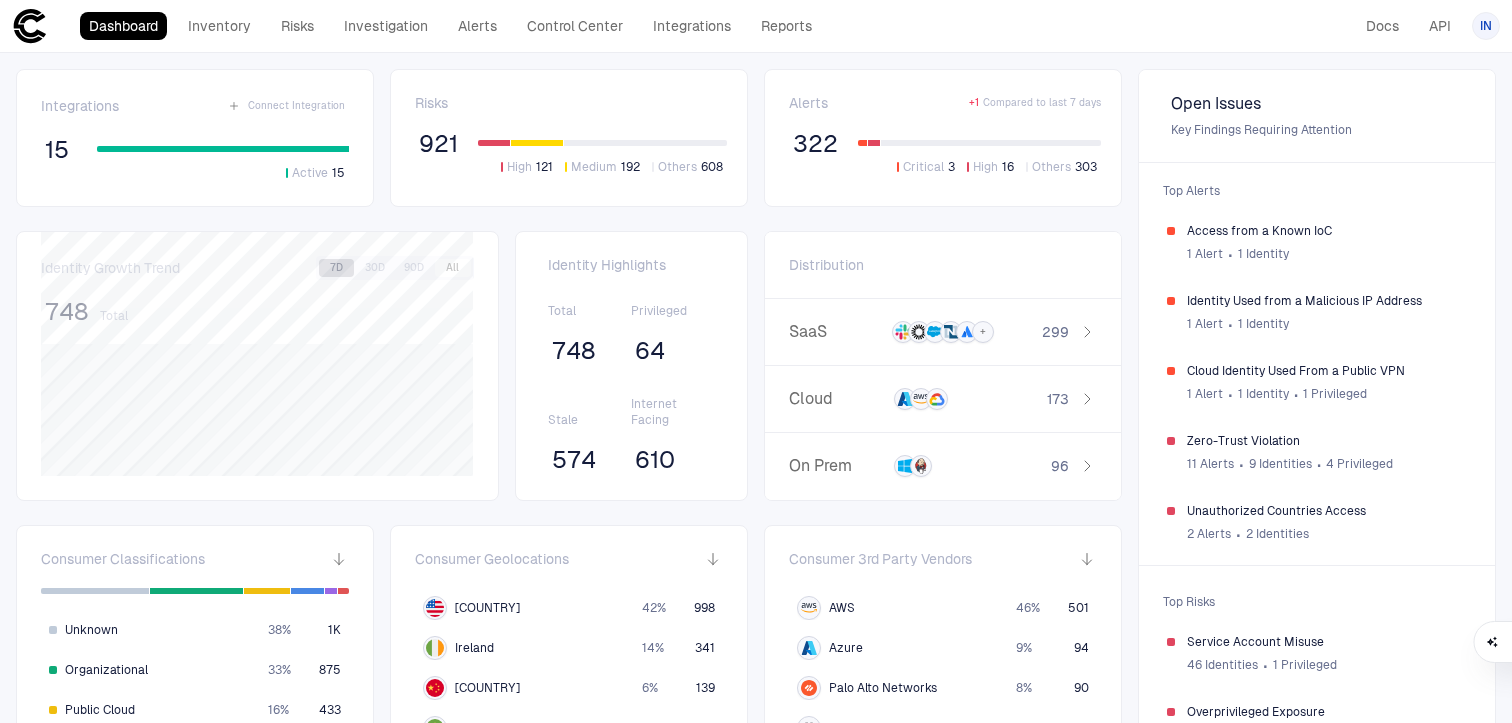 click on "7D" at bounding box center [336, 268] 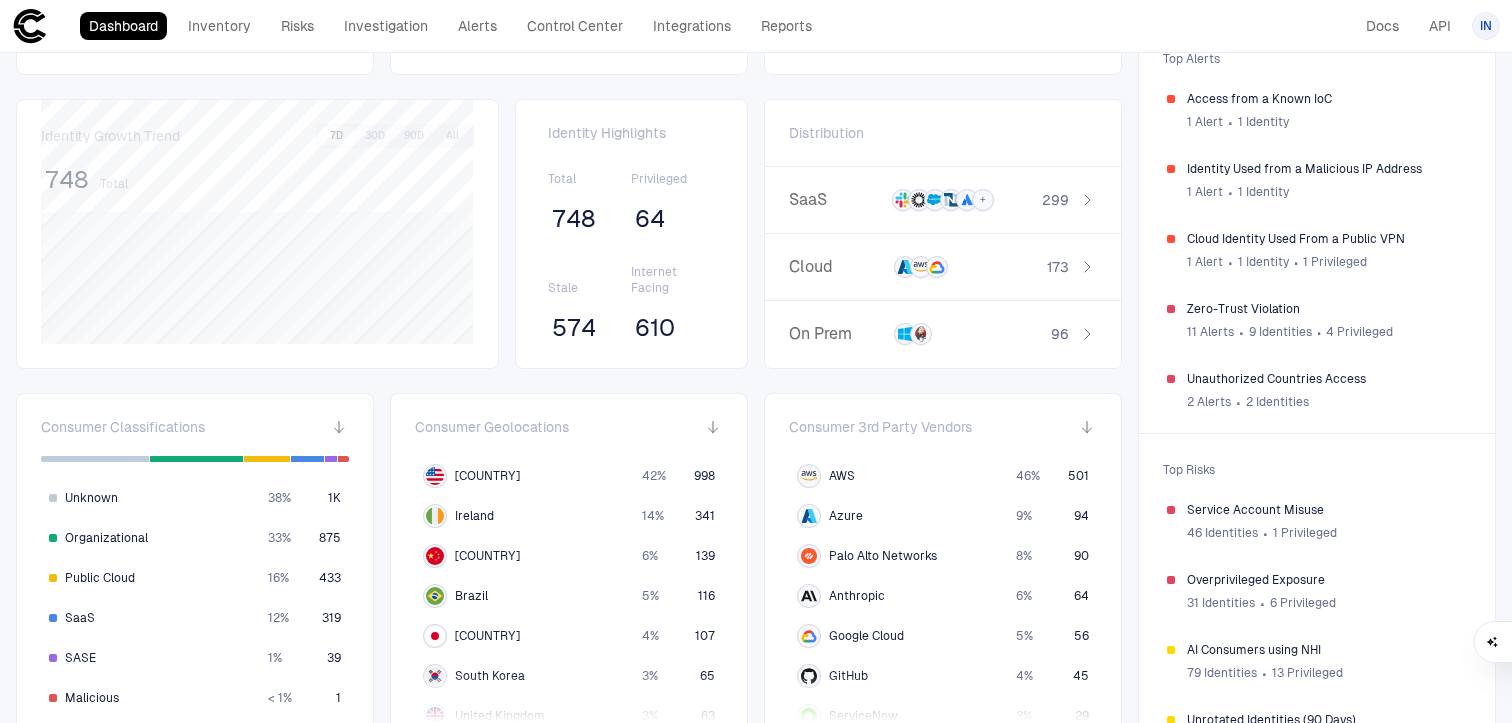 scroll, scrollTop: 135, scrollLeft: 0, axis: vertical 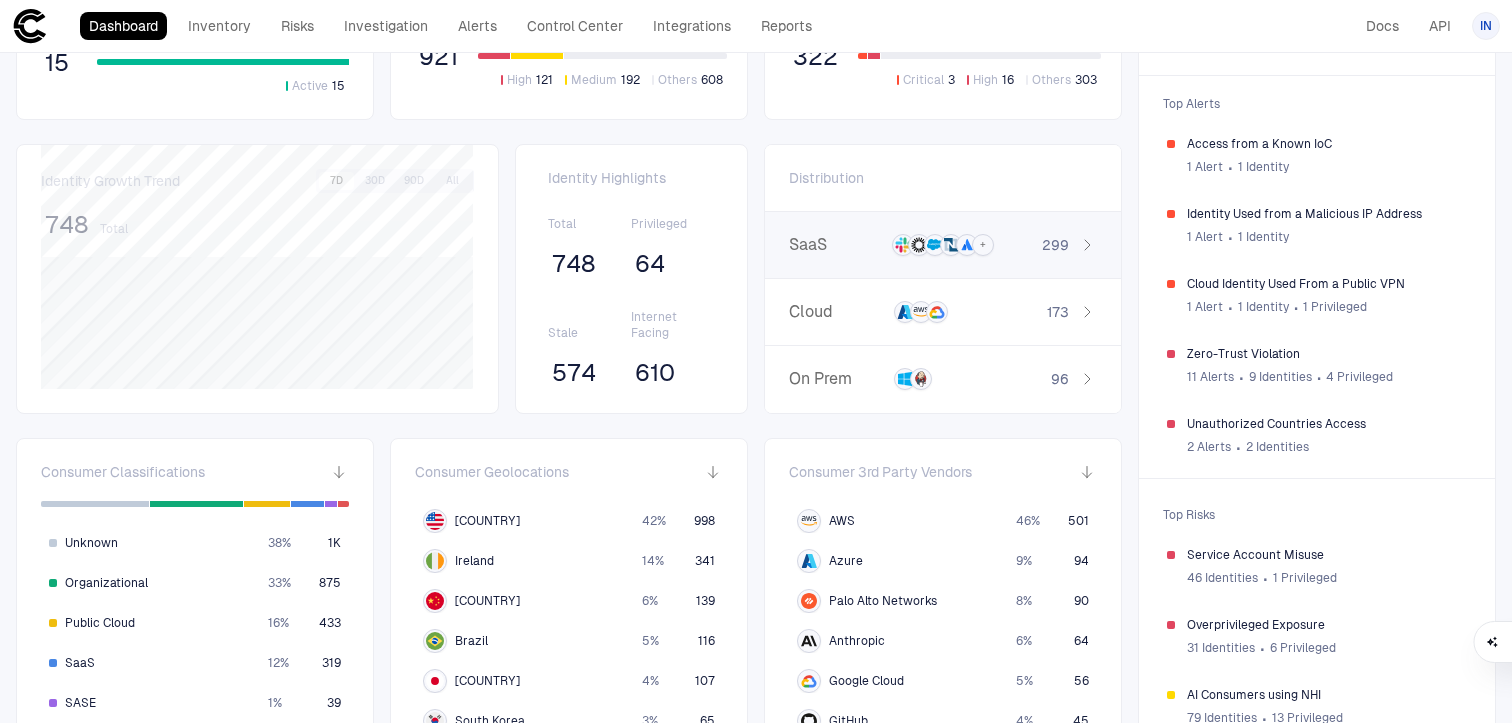 click on "SaaS + 299" at bounding box center (943, 245) 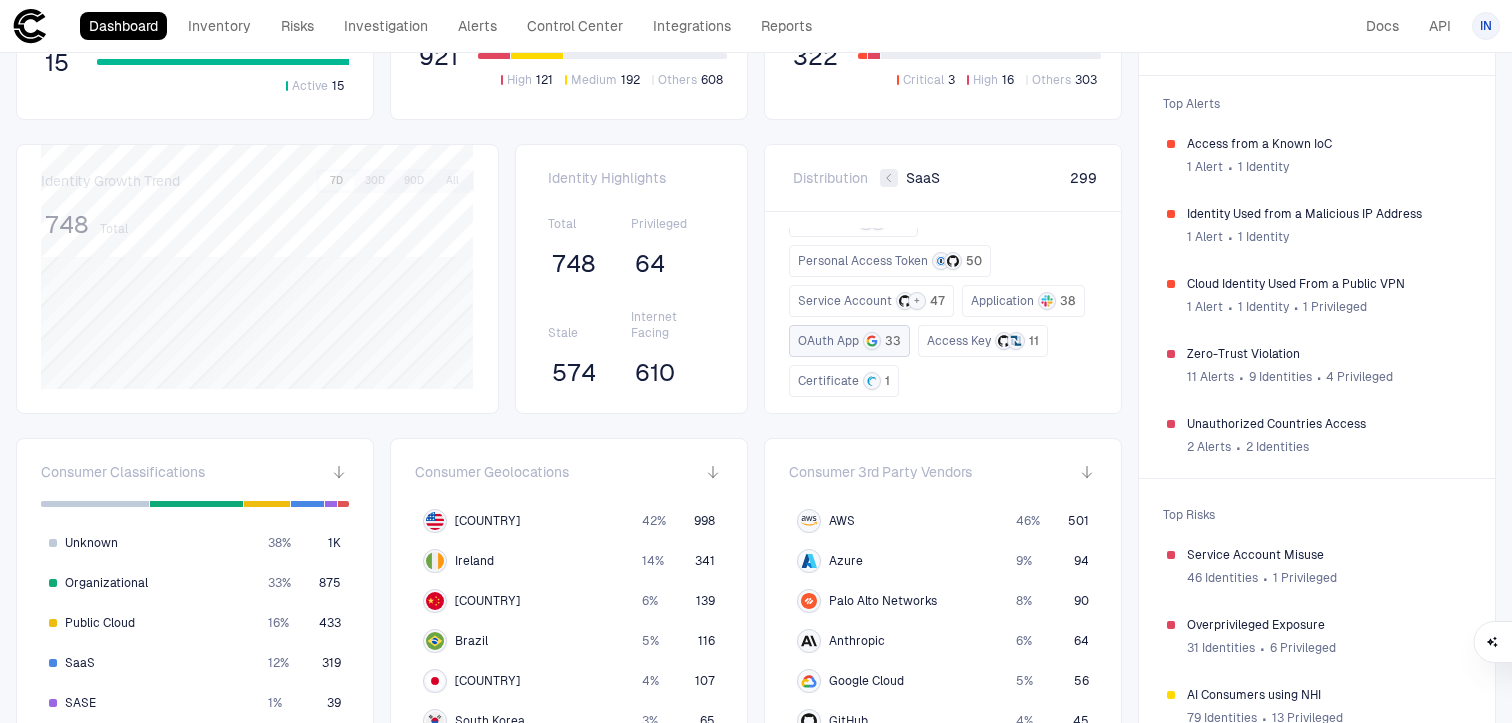 scroll, scrollTop: 0, scrollLeft: 0, axis: both 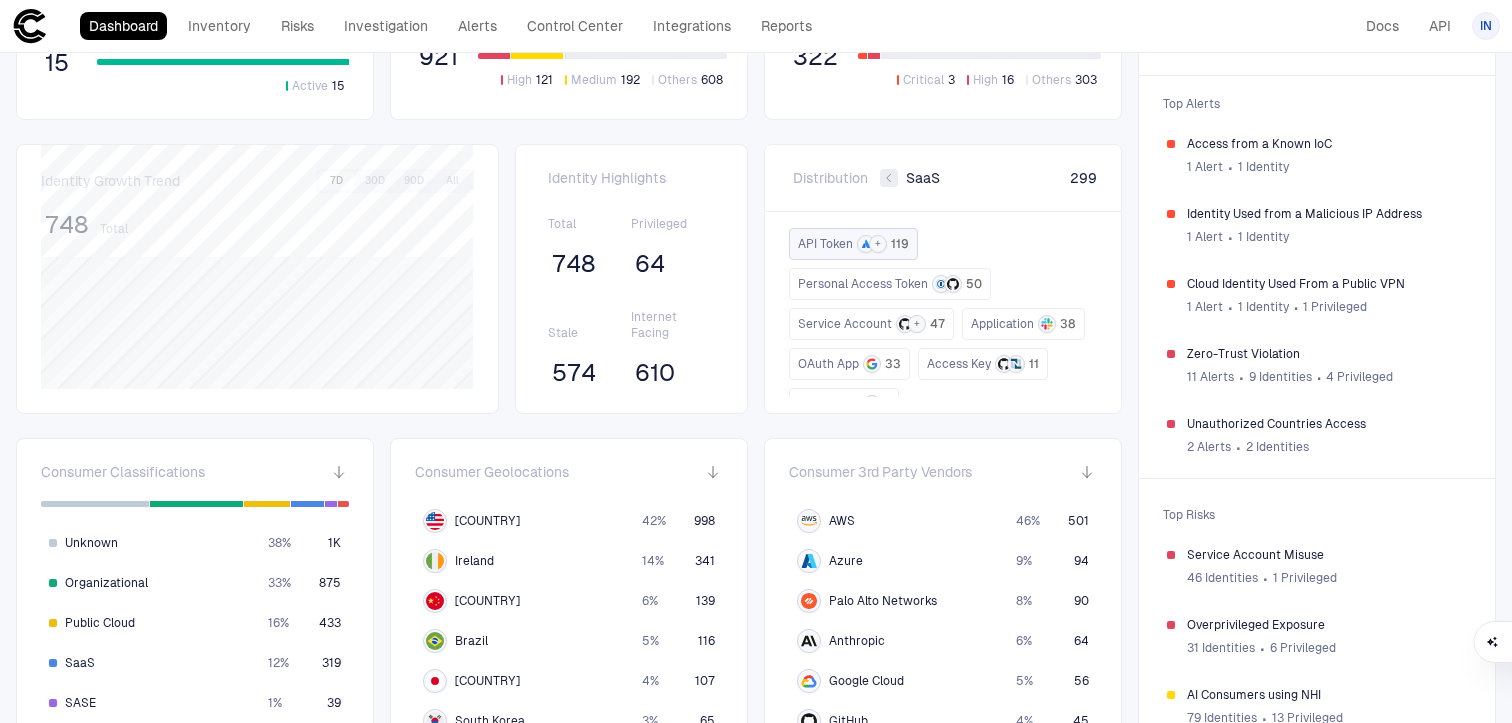 click on "API Token" at bounding box center [825, 244] 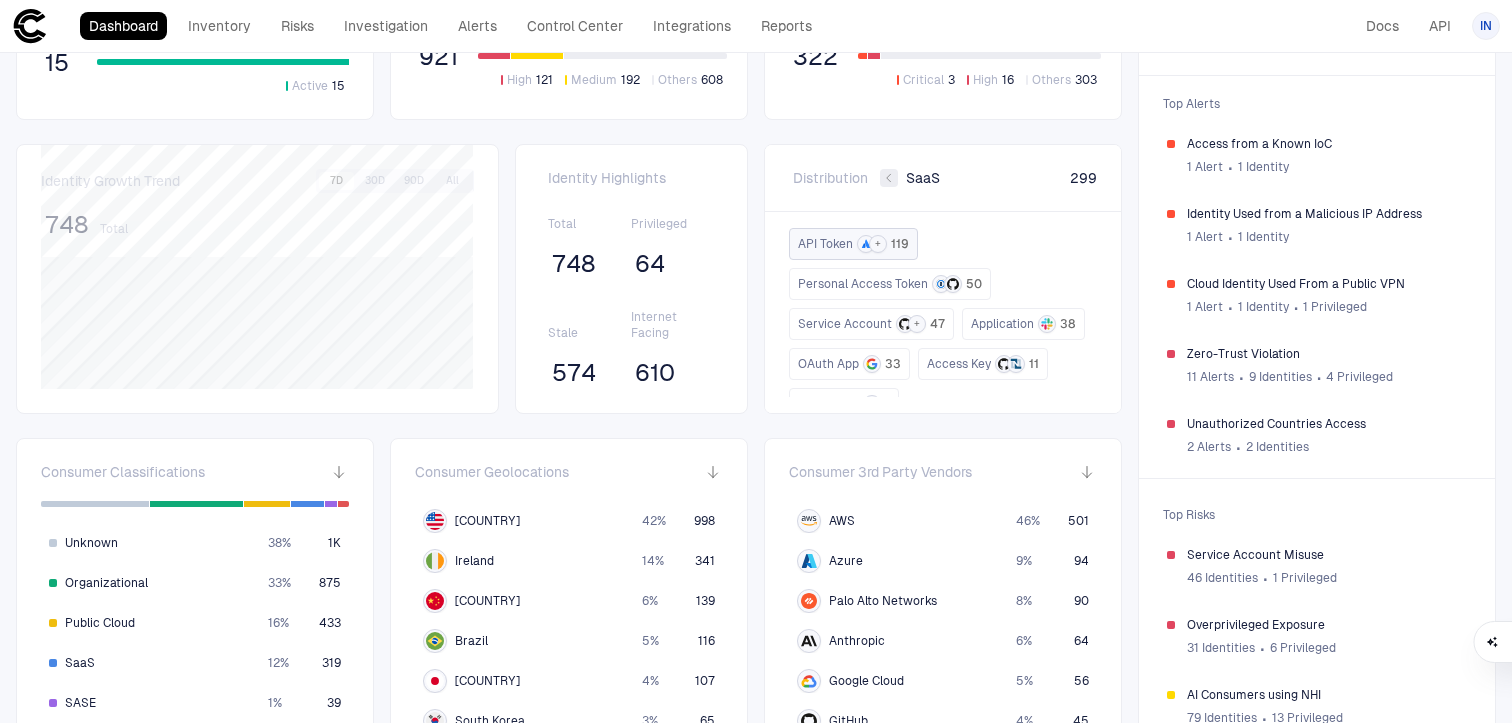 scroll, scrollTop: 0, scrollLeft: 0, axis: both 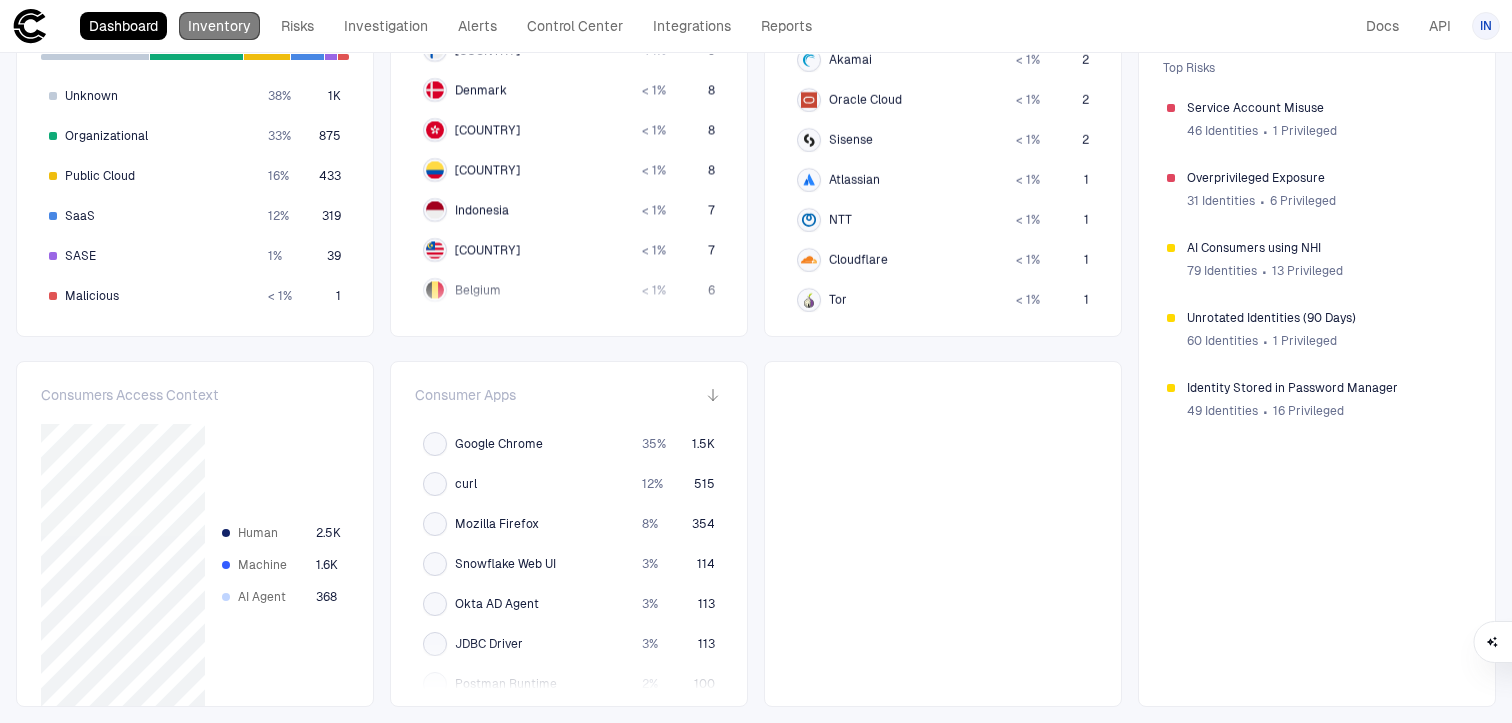 click on "Inventory" at bounding box center (219, 26) 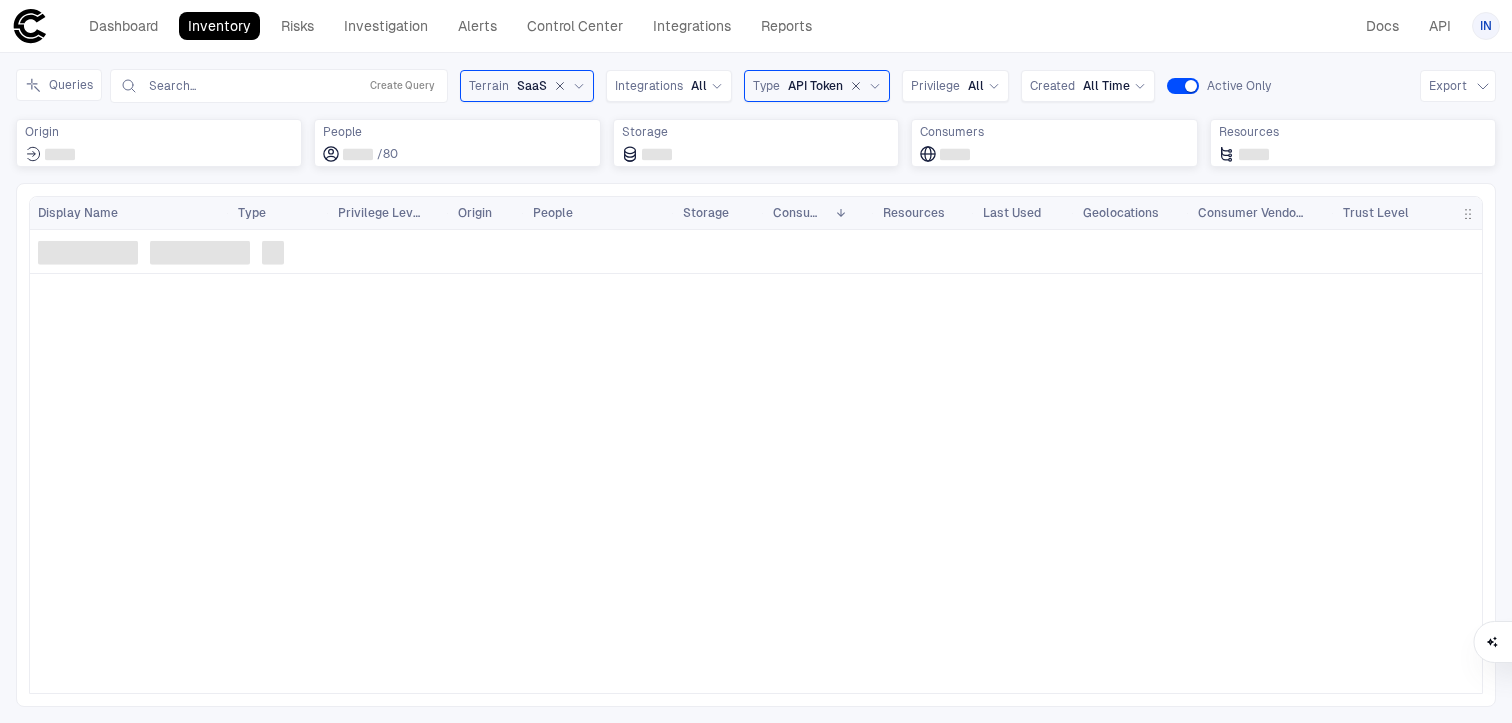 scroll, scrollTop: 0, scrollLeft: 0, axis: both 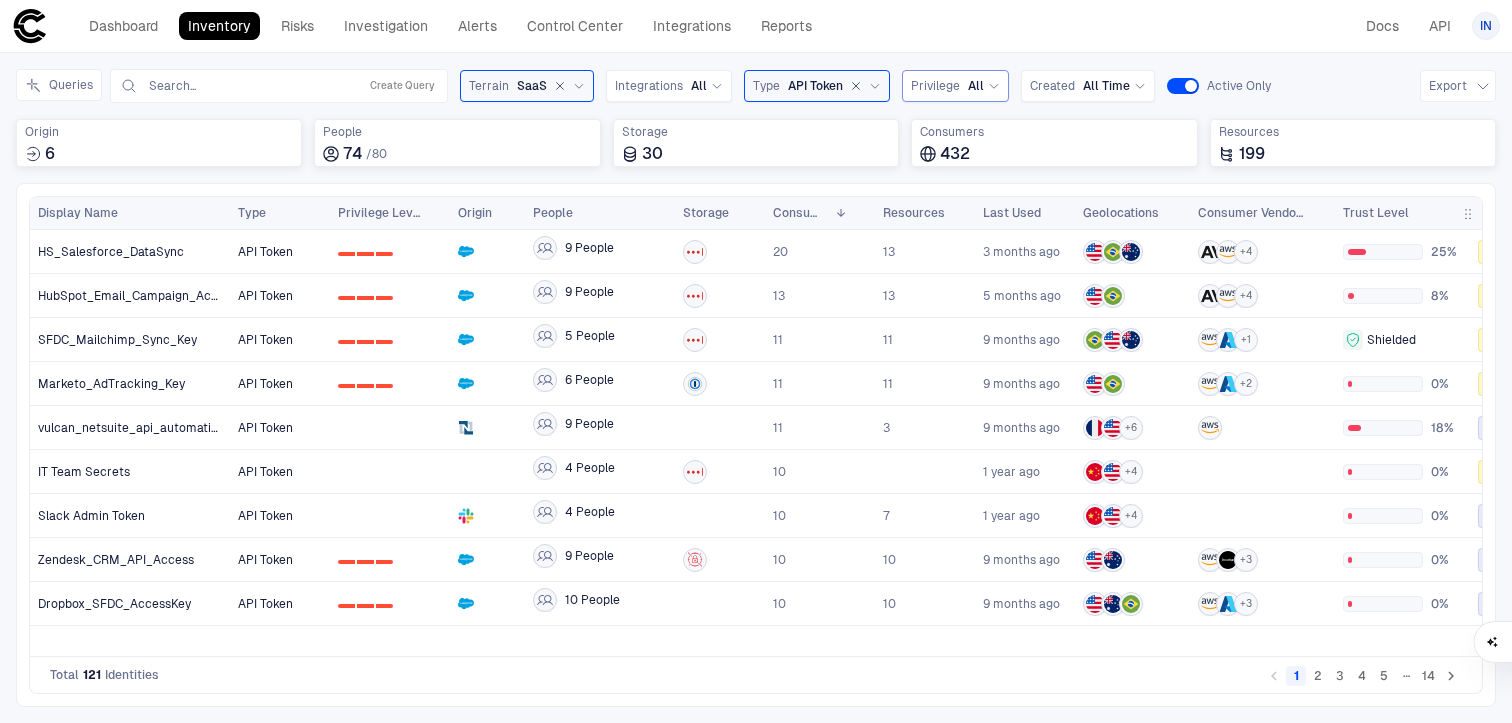 click on "Privilege All" at bounding box center (955, 86) 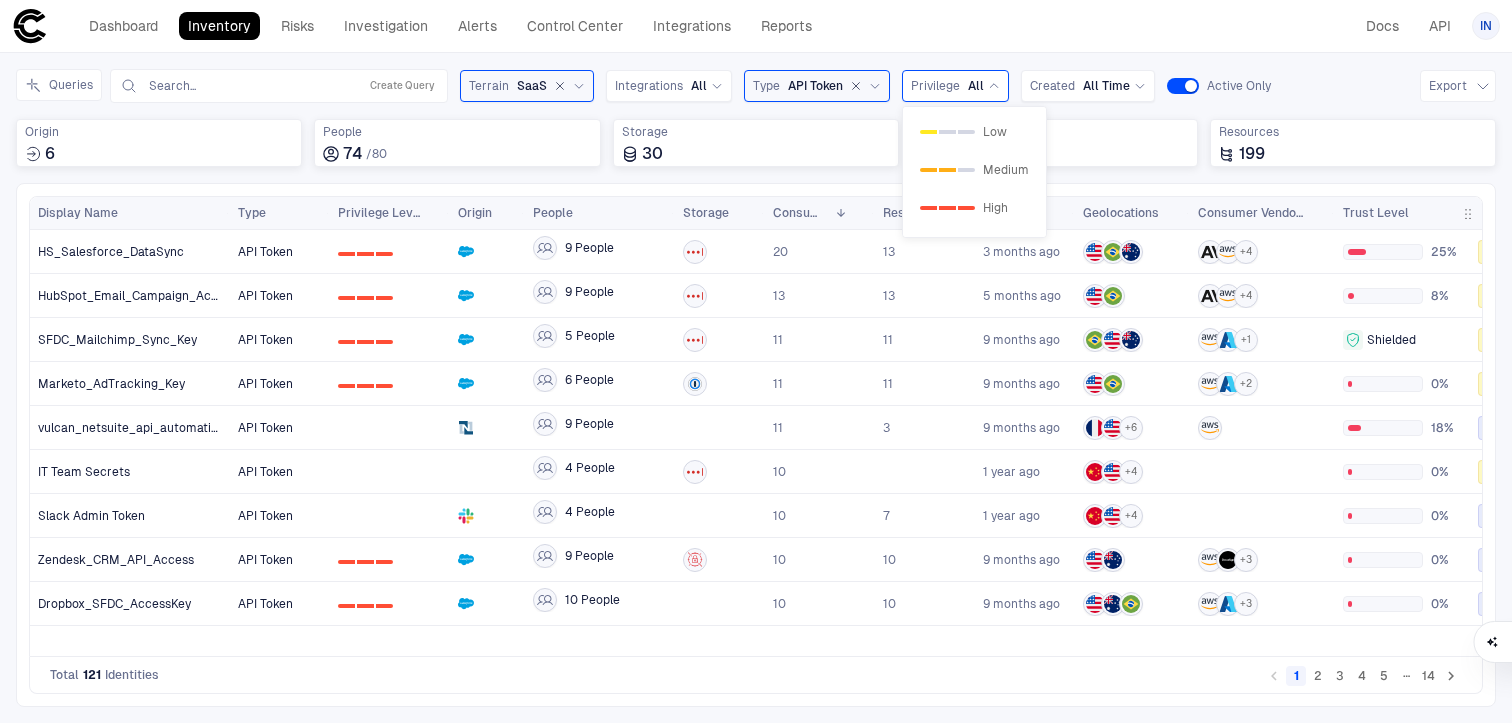 click on "Privilege All" at bounding box center (955, 86) 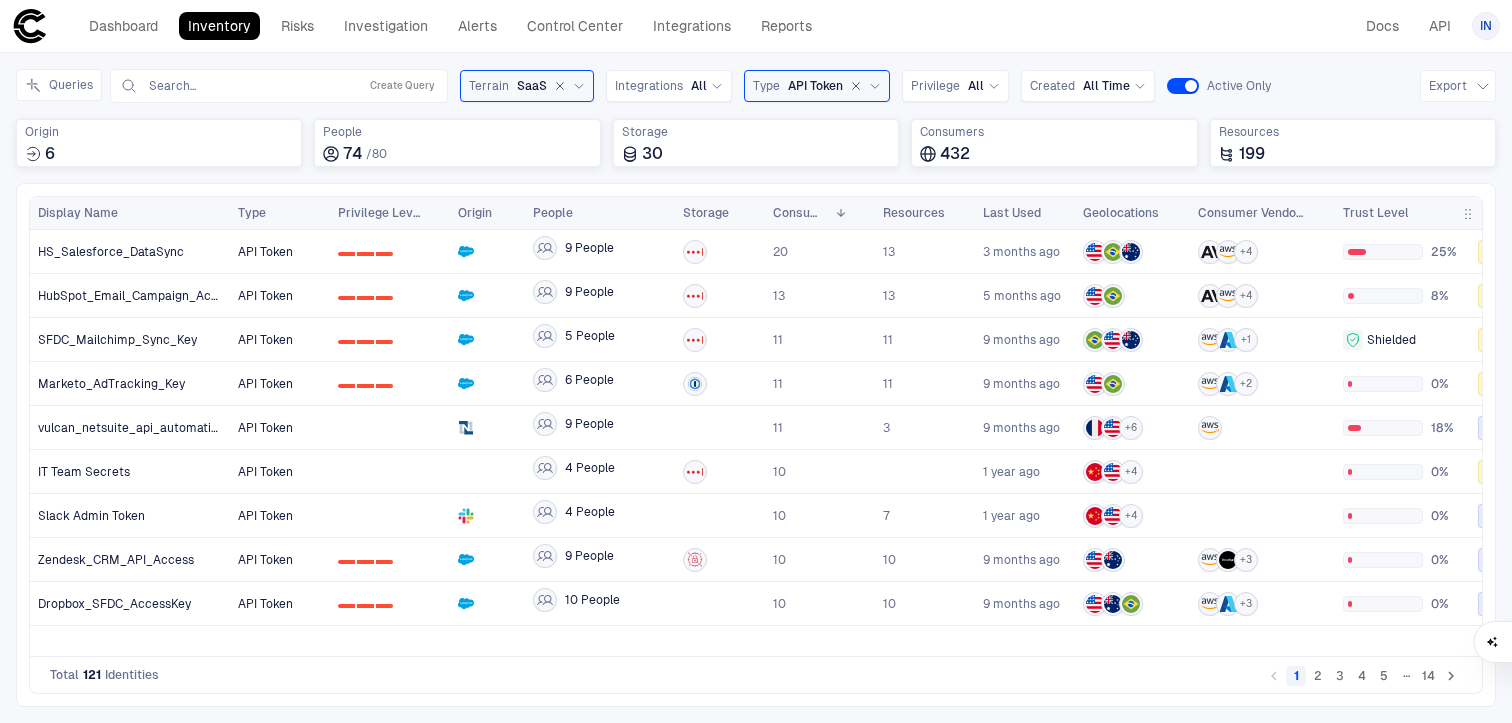 click 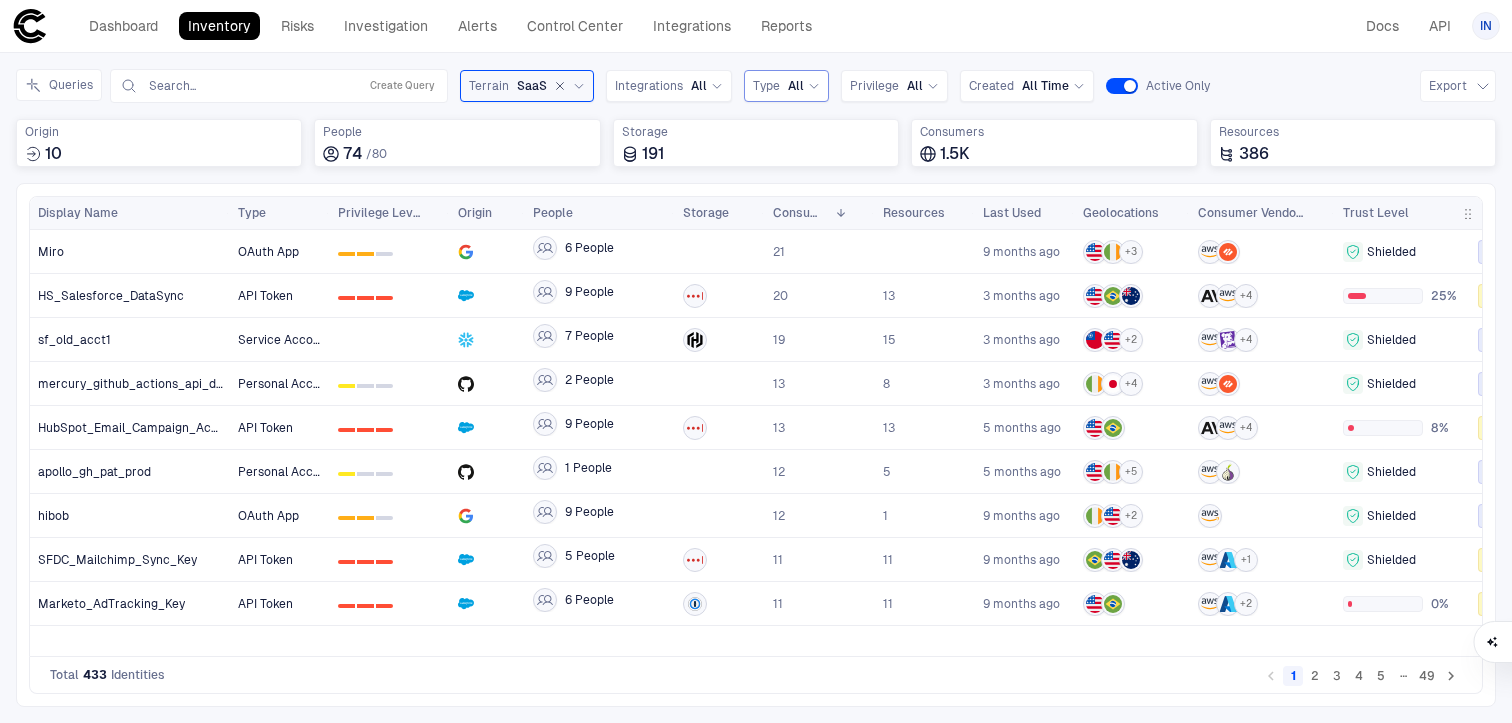 click 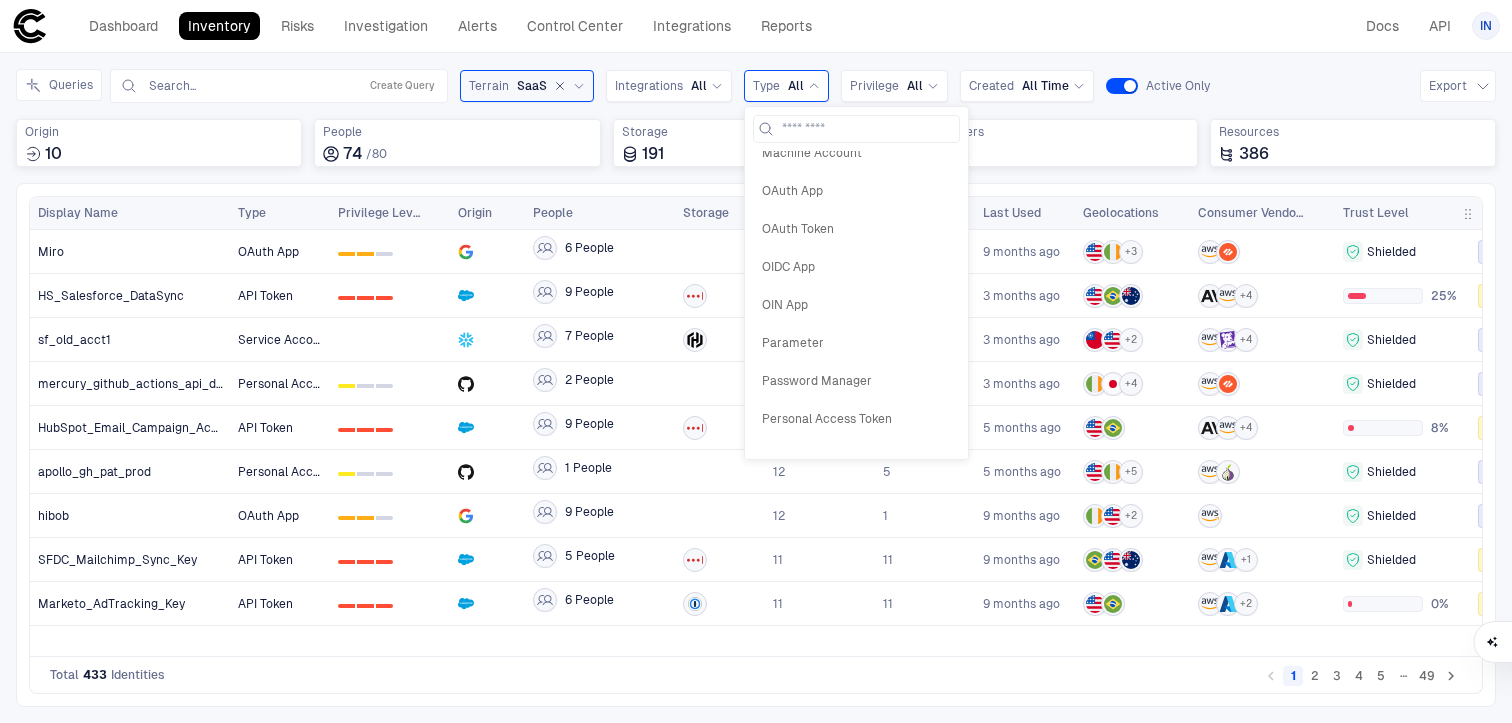 scroll, scrollTop: 564, scrollLeft: 0, axis: vertical 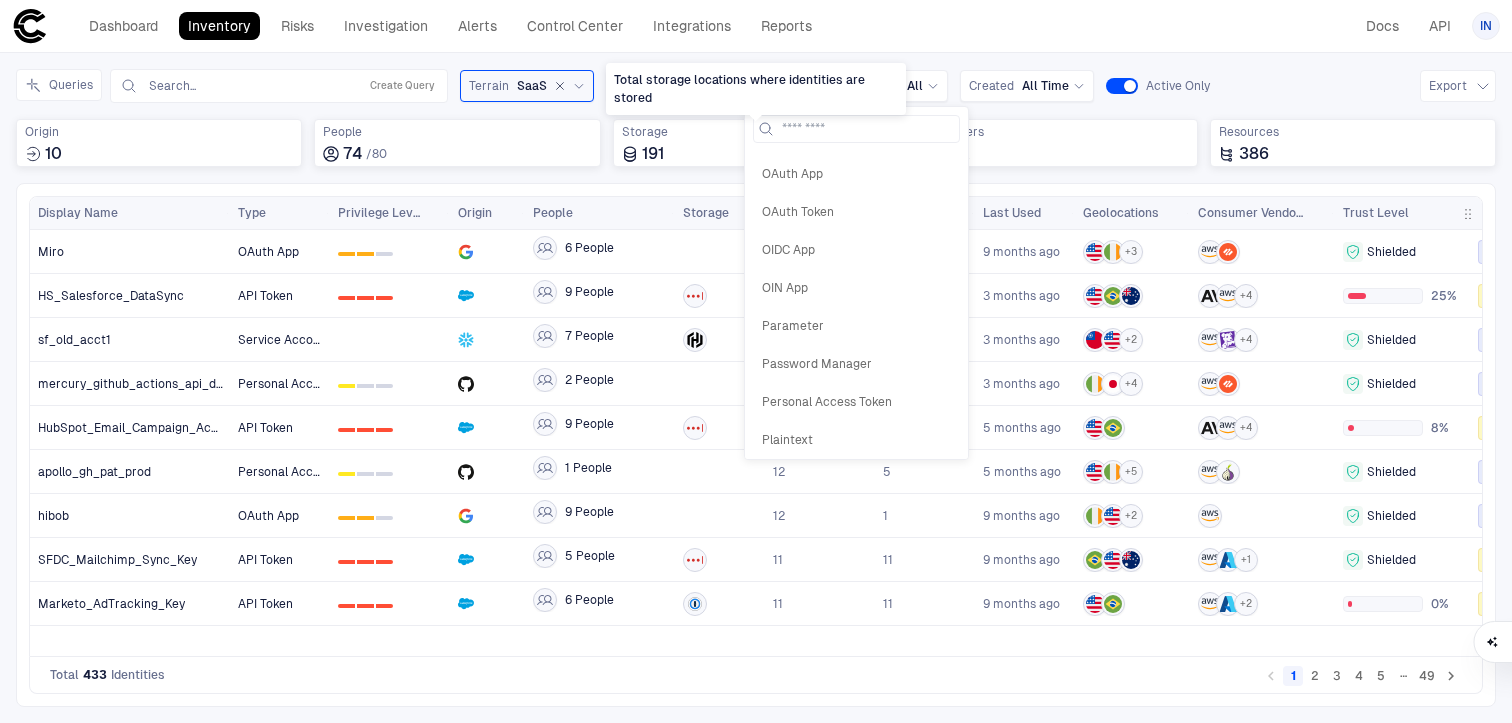 click on "Total storage locations where identities are stored" at bounding box center [756, 89] 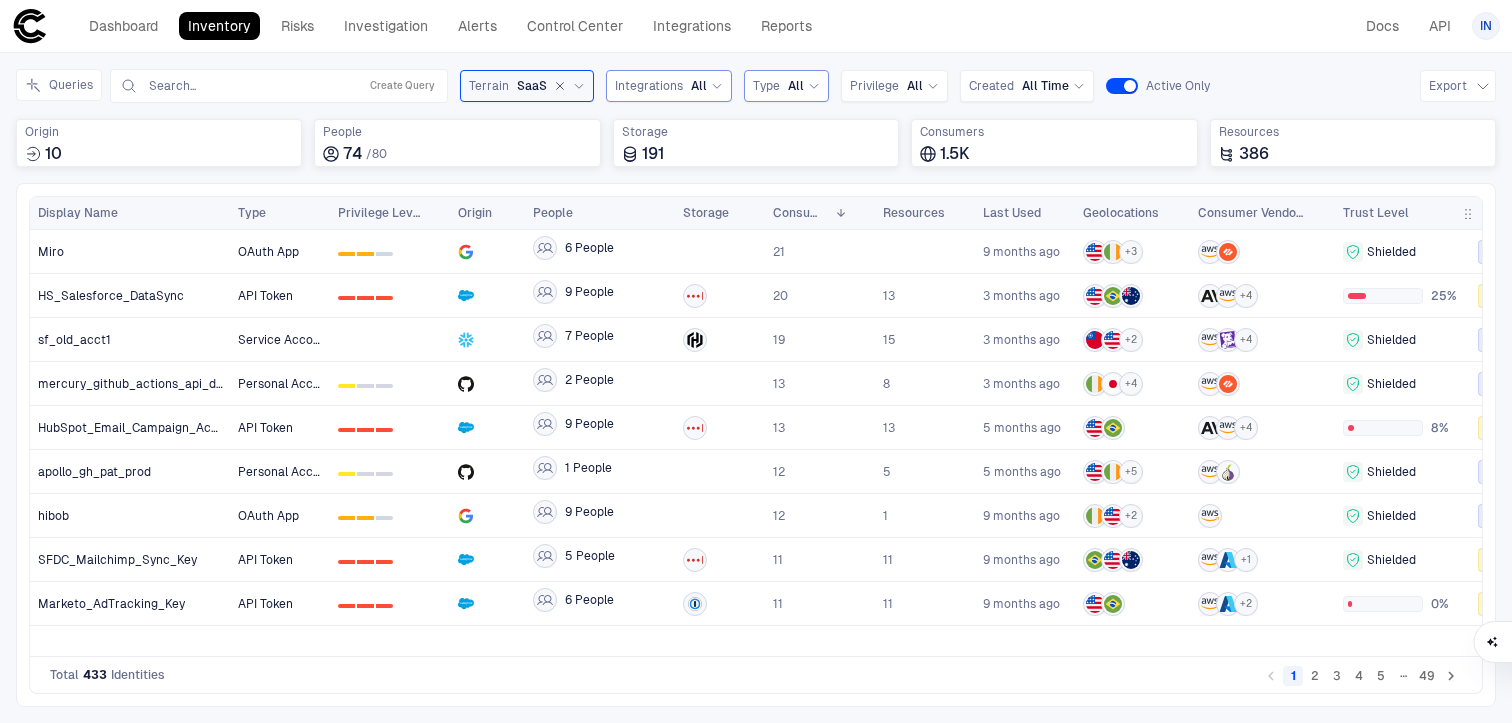 click on "All" at bounding box center [707, 86] 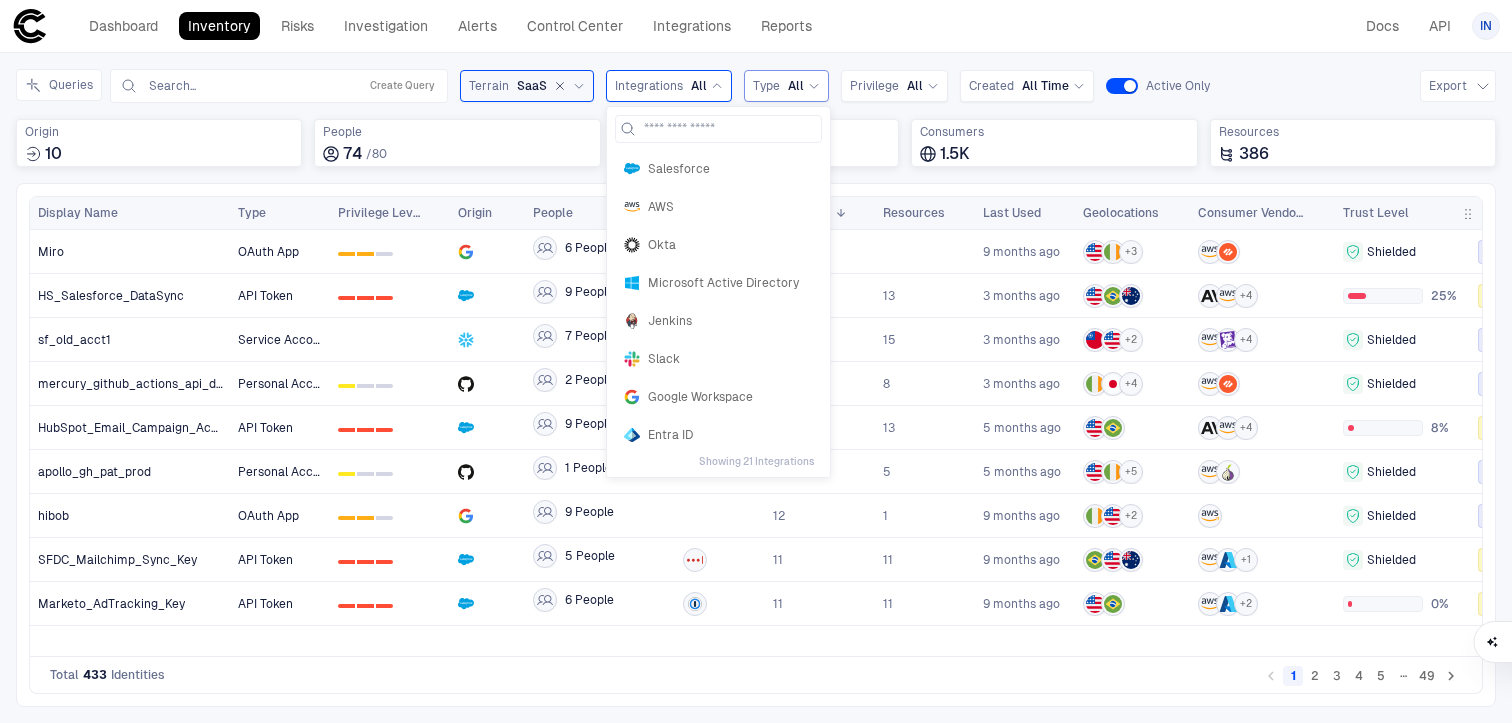 scroll, scrollTop: 0, scrollLeft: 0, axis: both 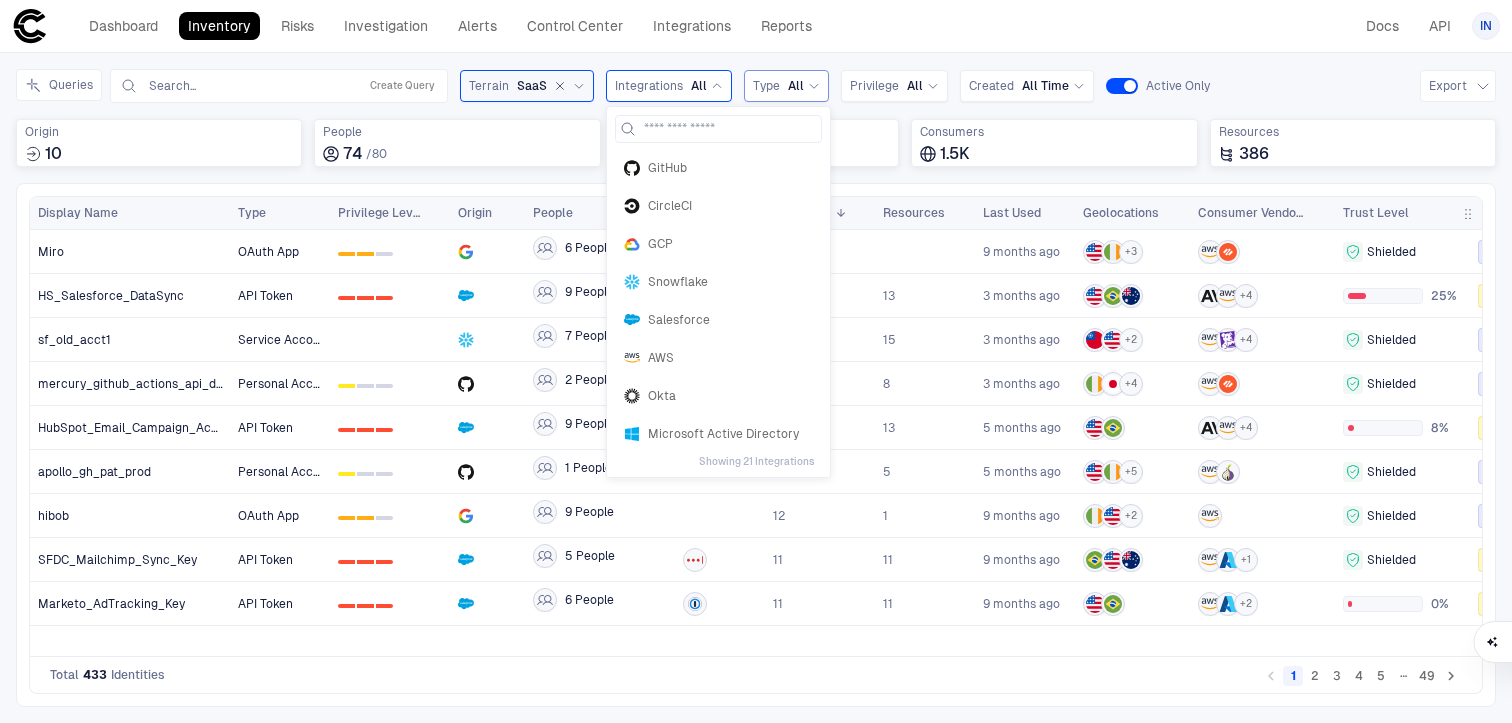 click on "Integrations All" at bounding box center (669, 86) 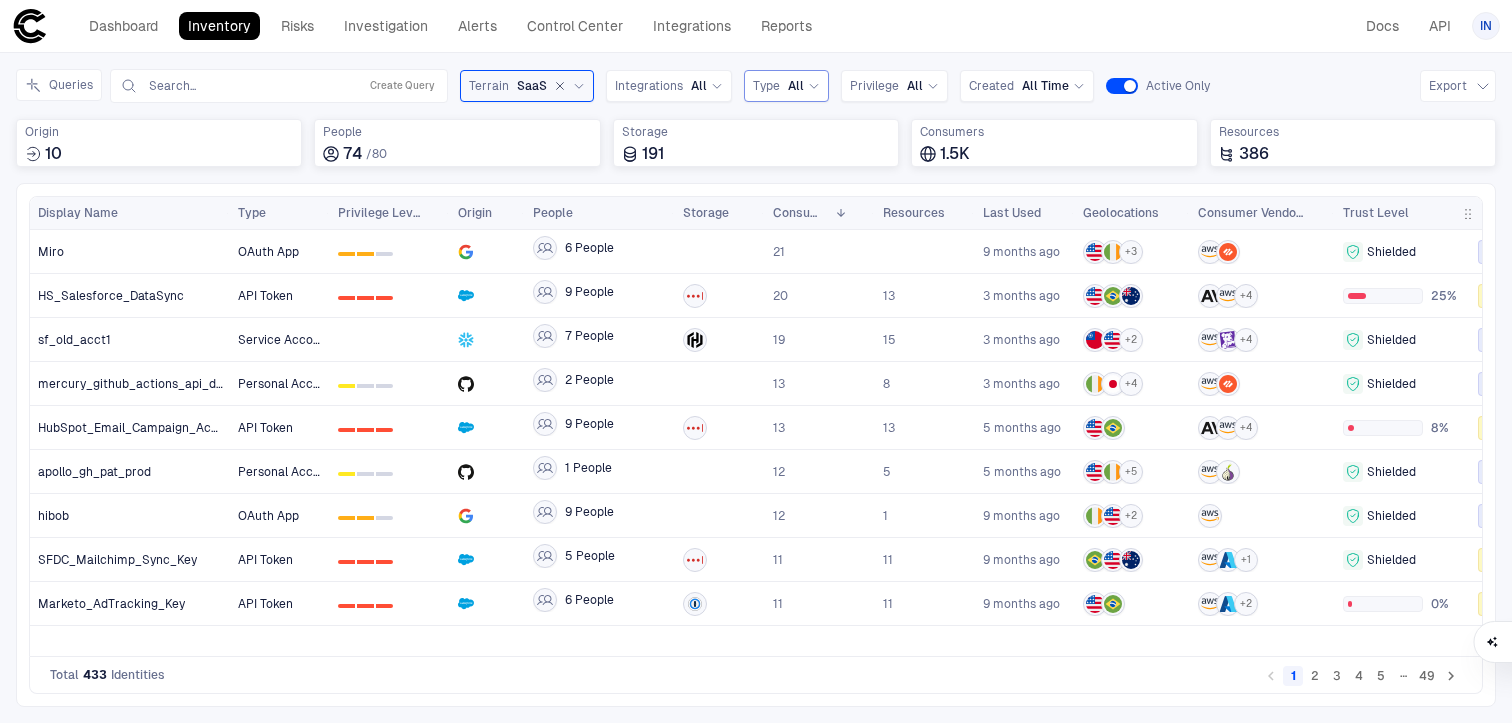click 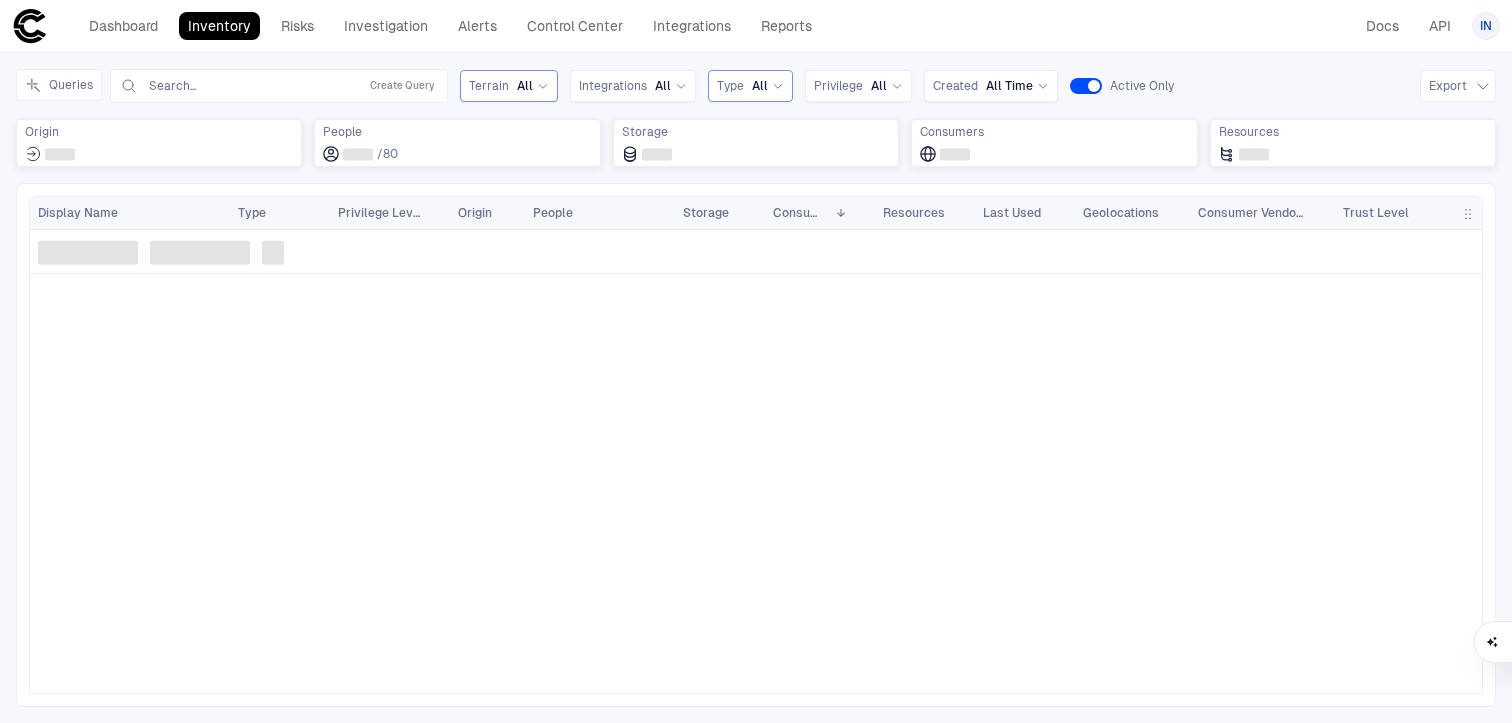 click 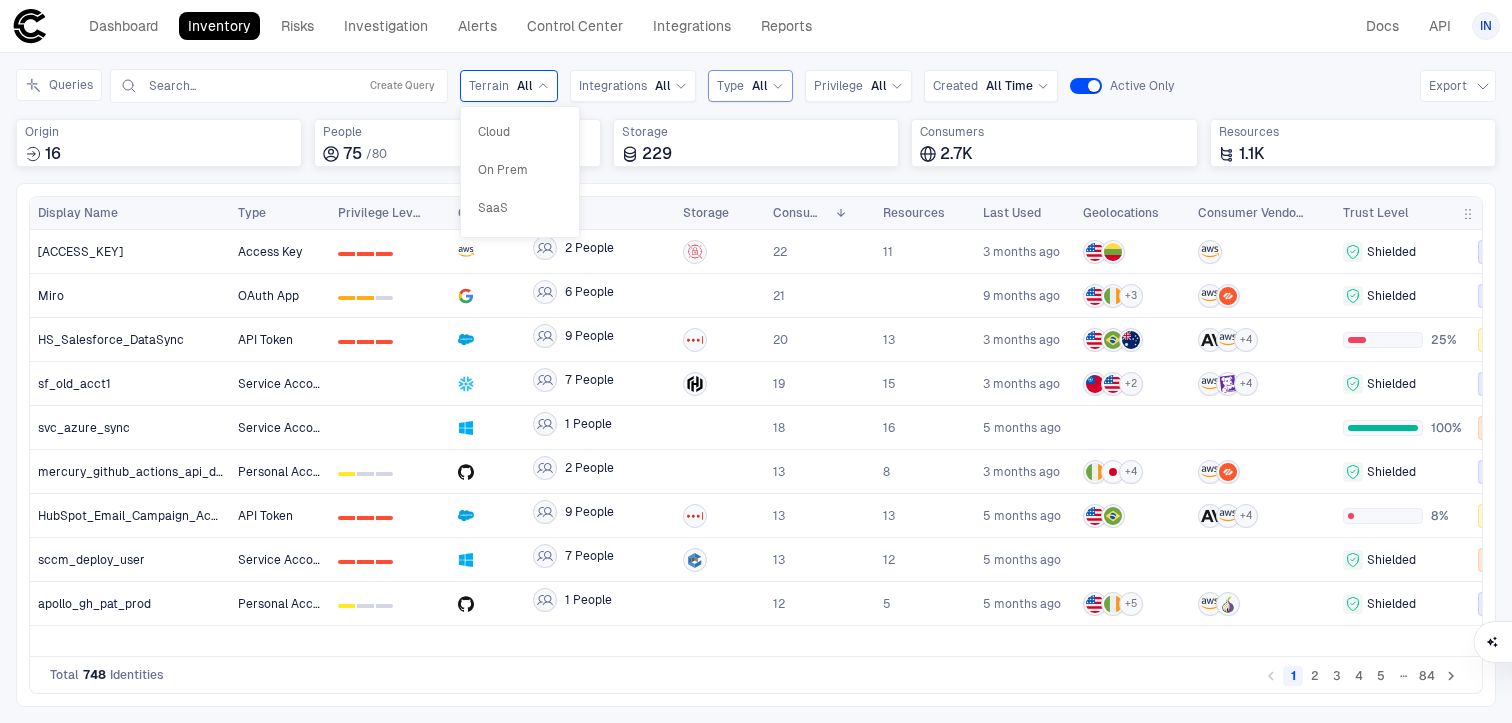 click 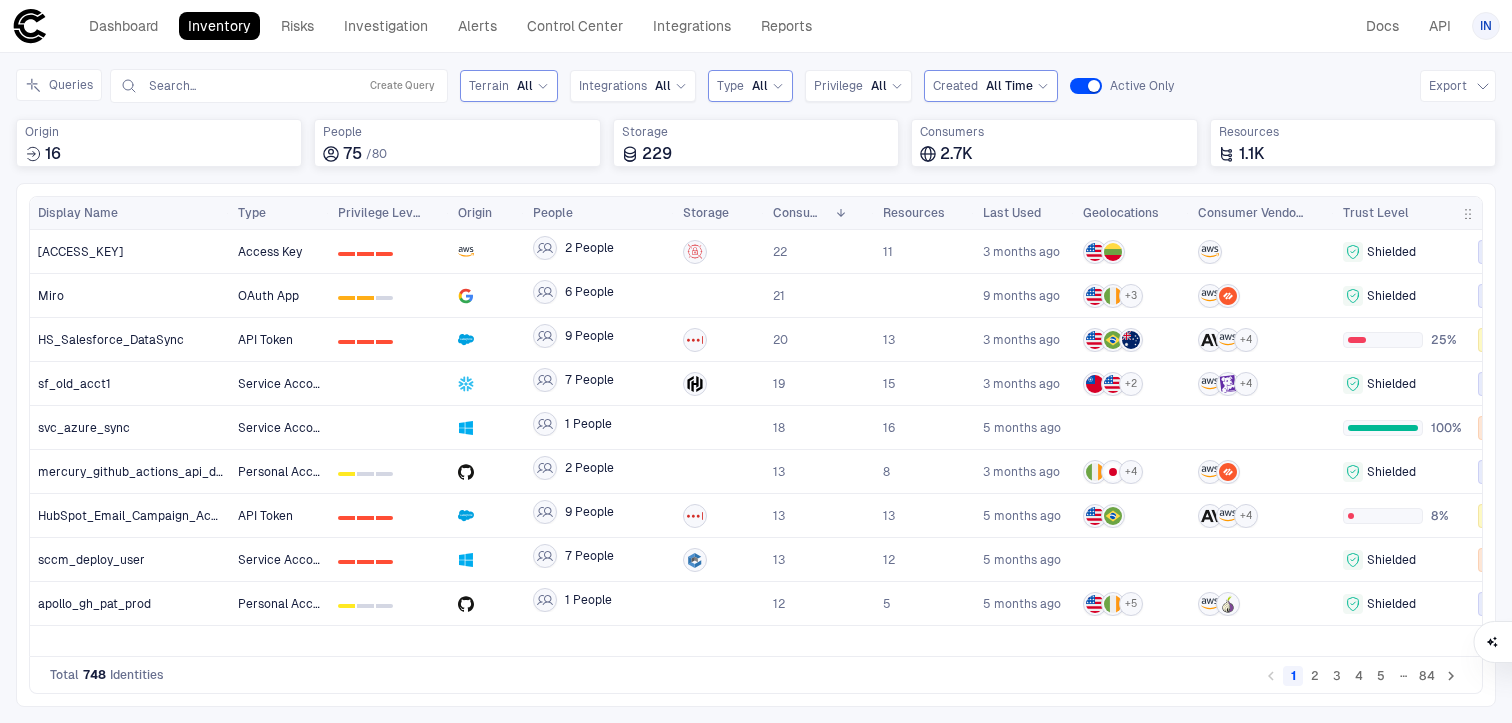 click on "Created All Time" at bounding box center [991, 86] 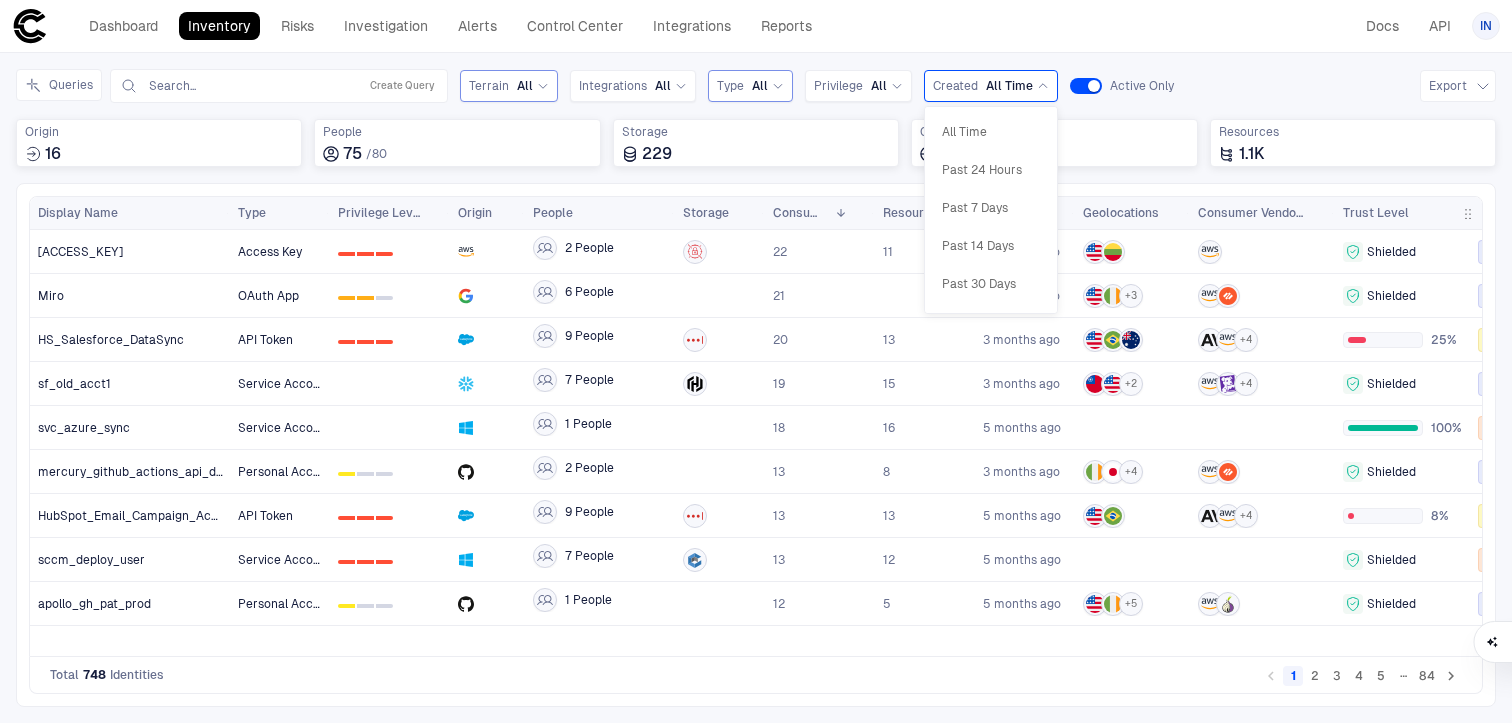 click 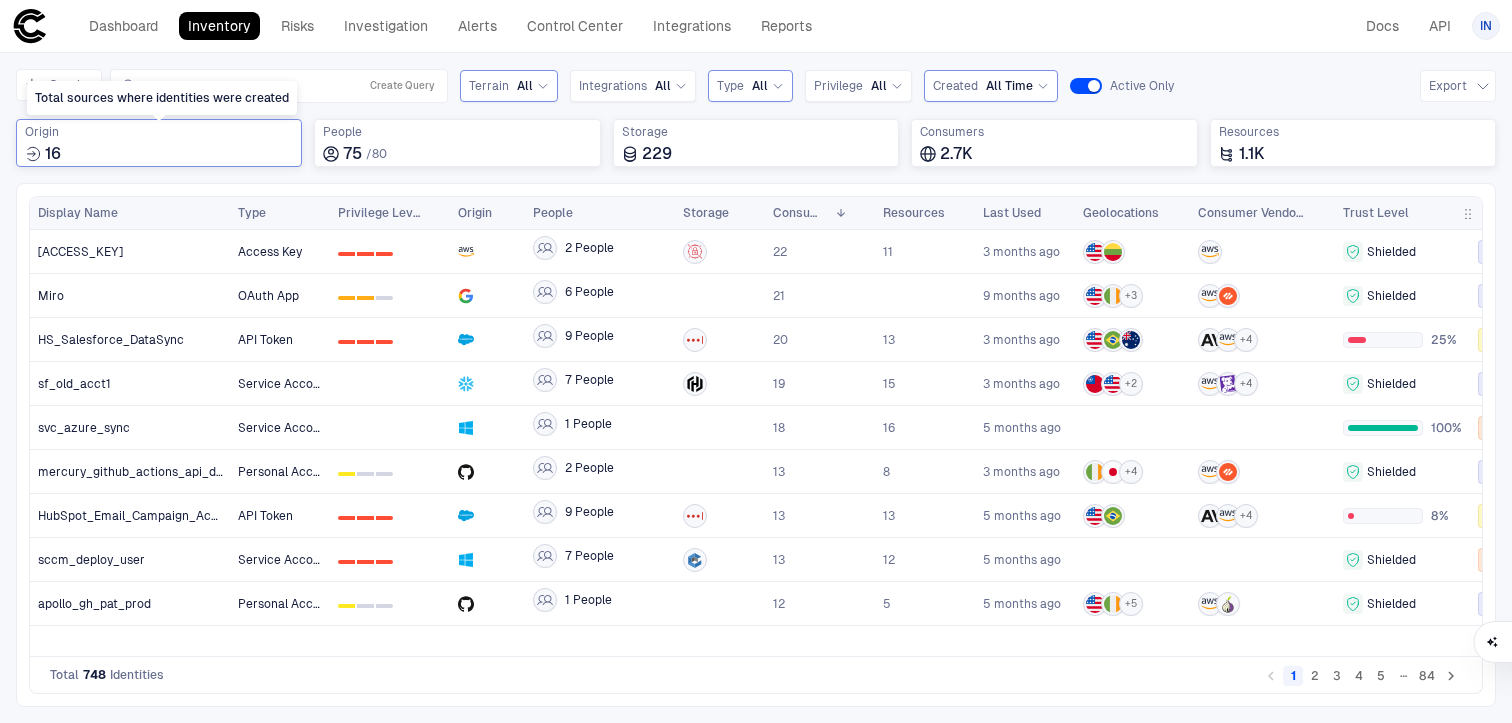 click on "16" at bounding box center (159, 154) 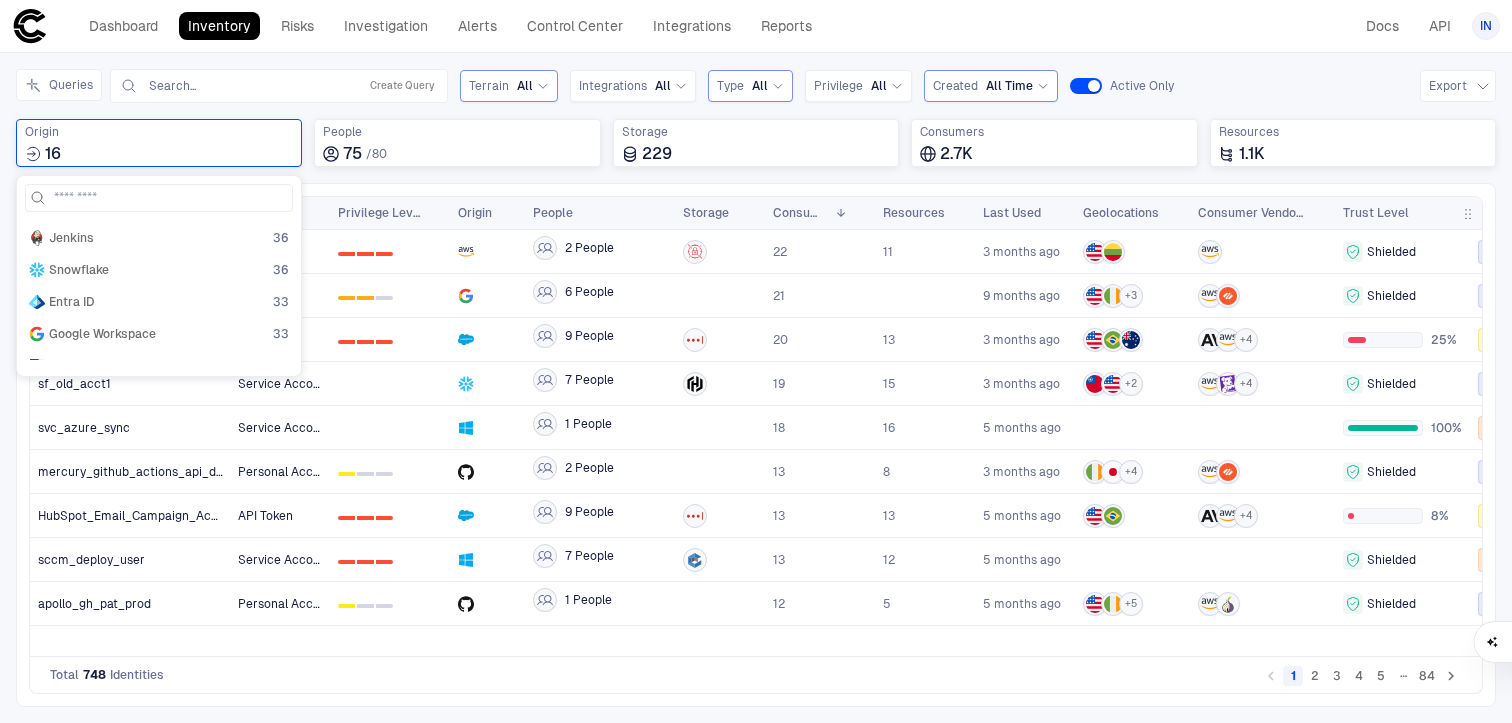 scroll, scrollTop: 0, scrollLeft: 0, axis: both 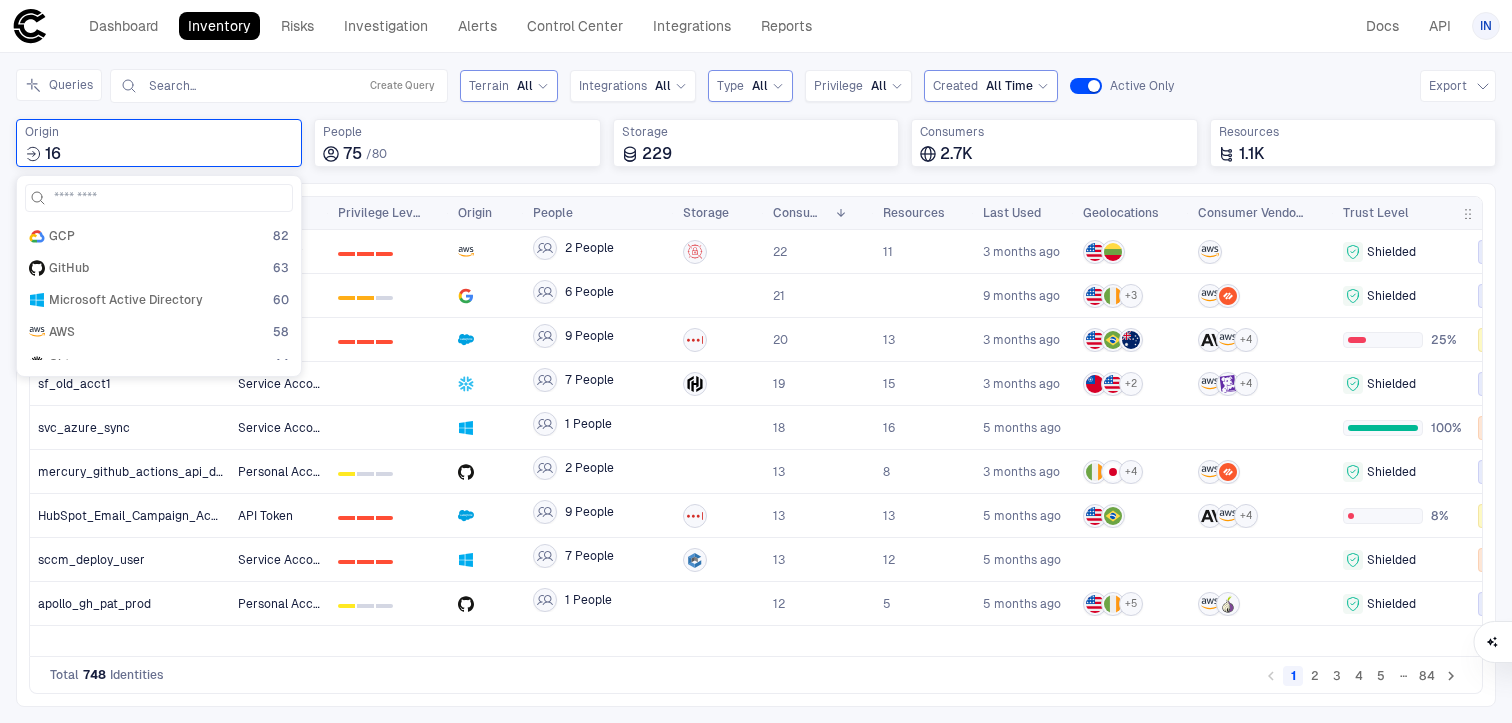 click on "Queries Search... Create Query Terrain All Integrations All Type All Privilege All Created All Time Active Only Export Origin 16 People 75 / 80 Storage 229 Consumers 2.7K‏ Resources 1.1K‏" at bounding box center (756, 126) 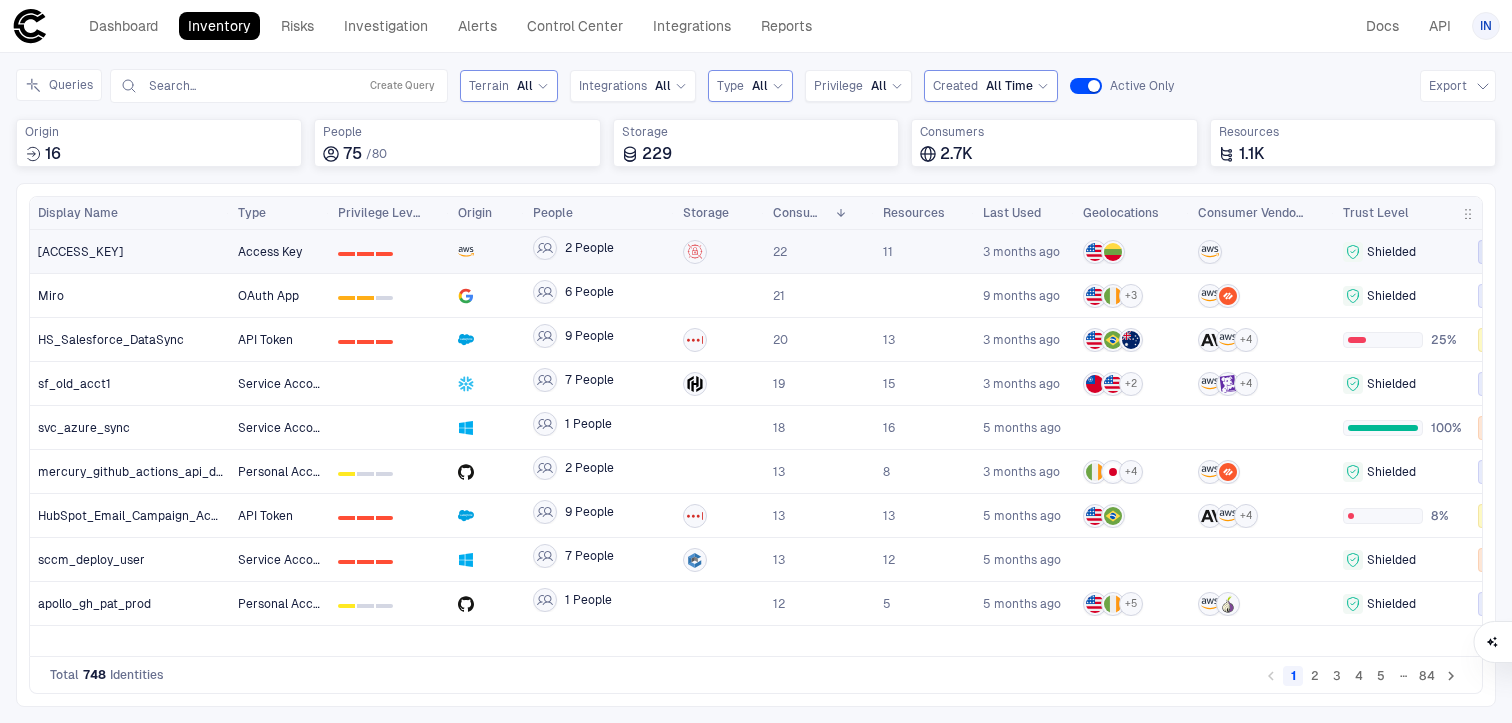 scroll, scrollTop: 0, scrollLeft: 103, axis: horizontal 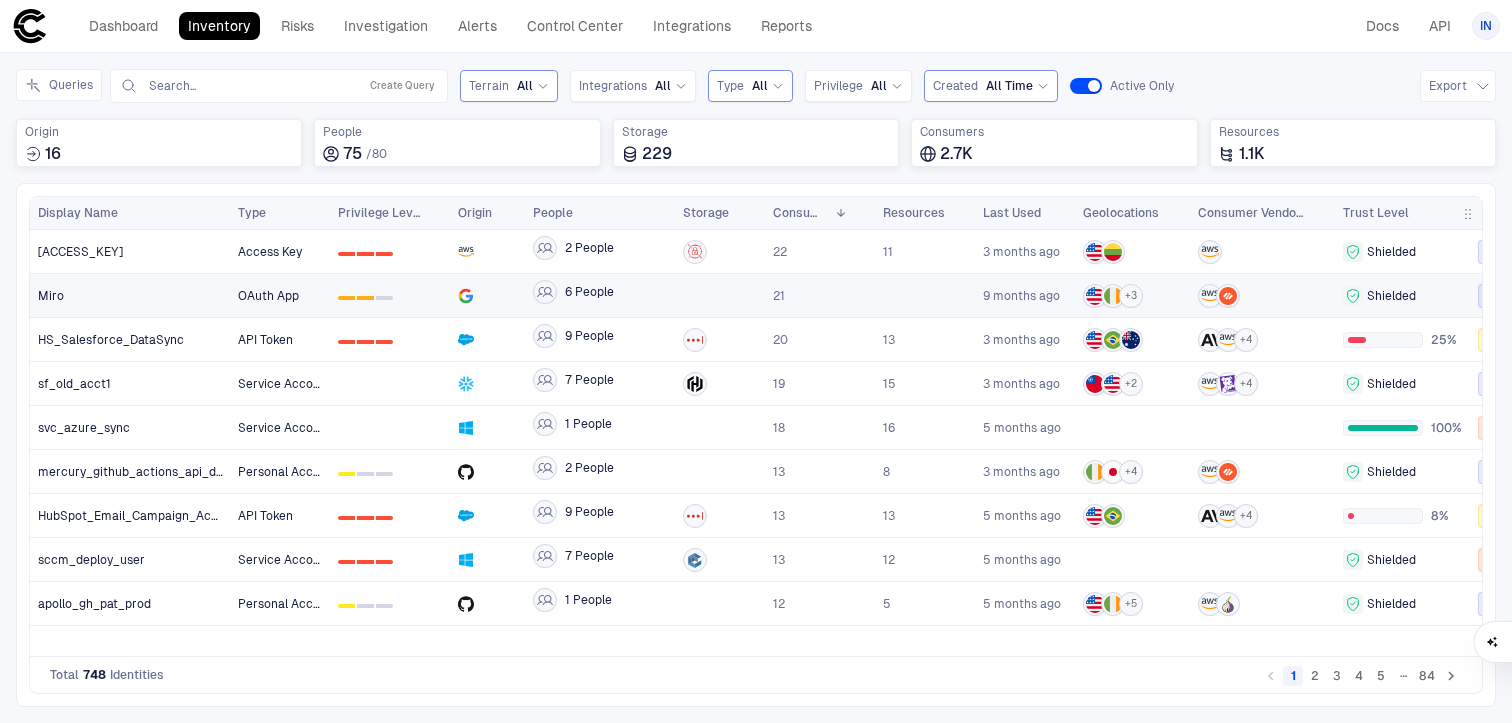 click on "Miro" at bounding box center (130, 296) 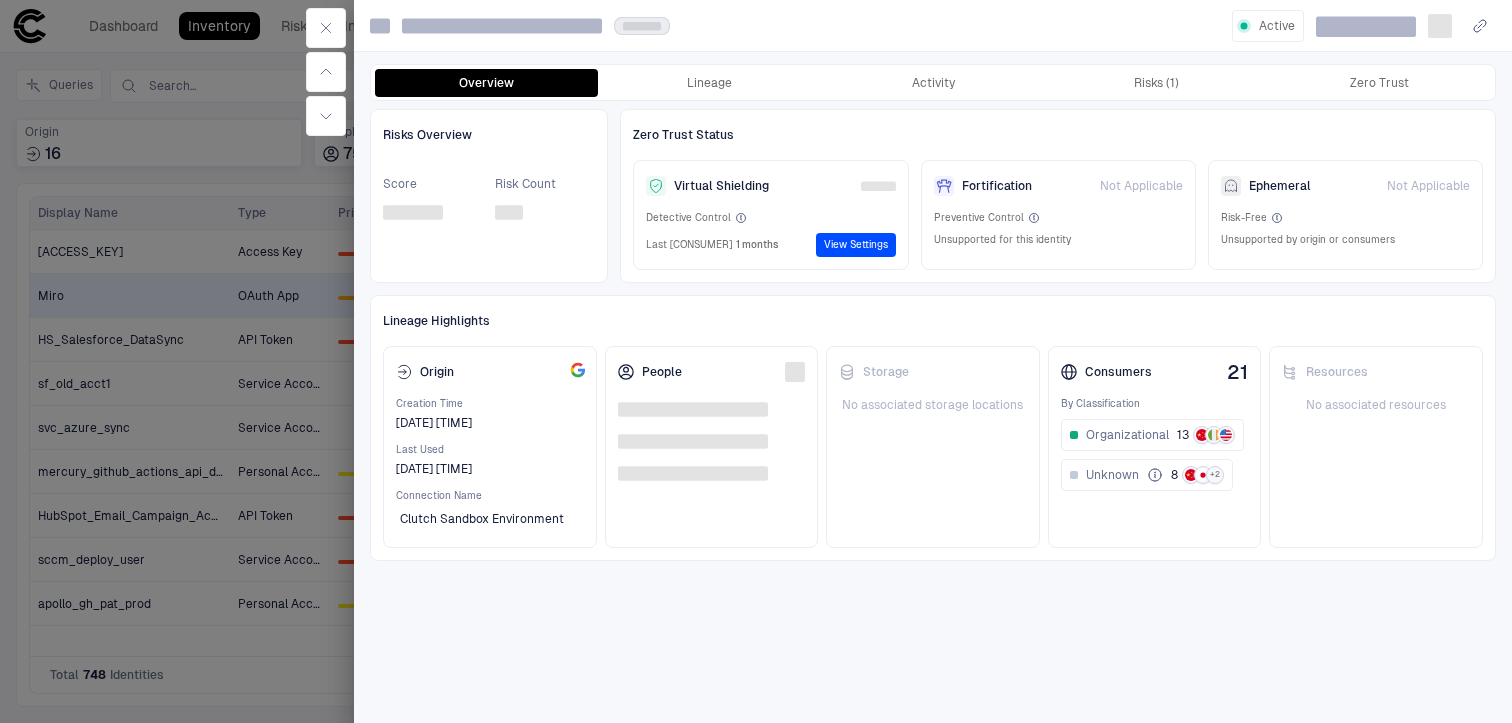 click at bounding box center (756, 361) 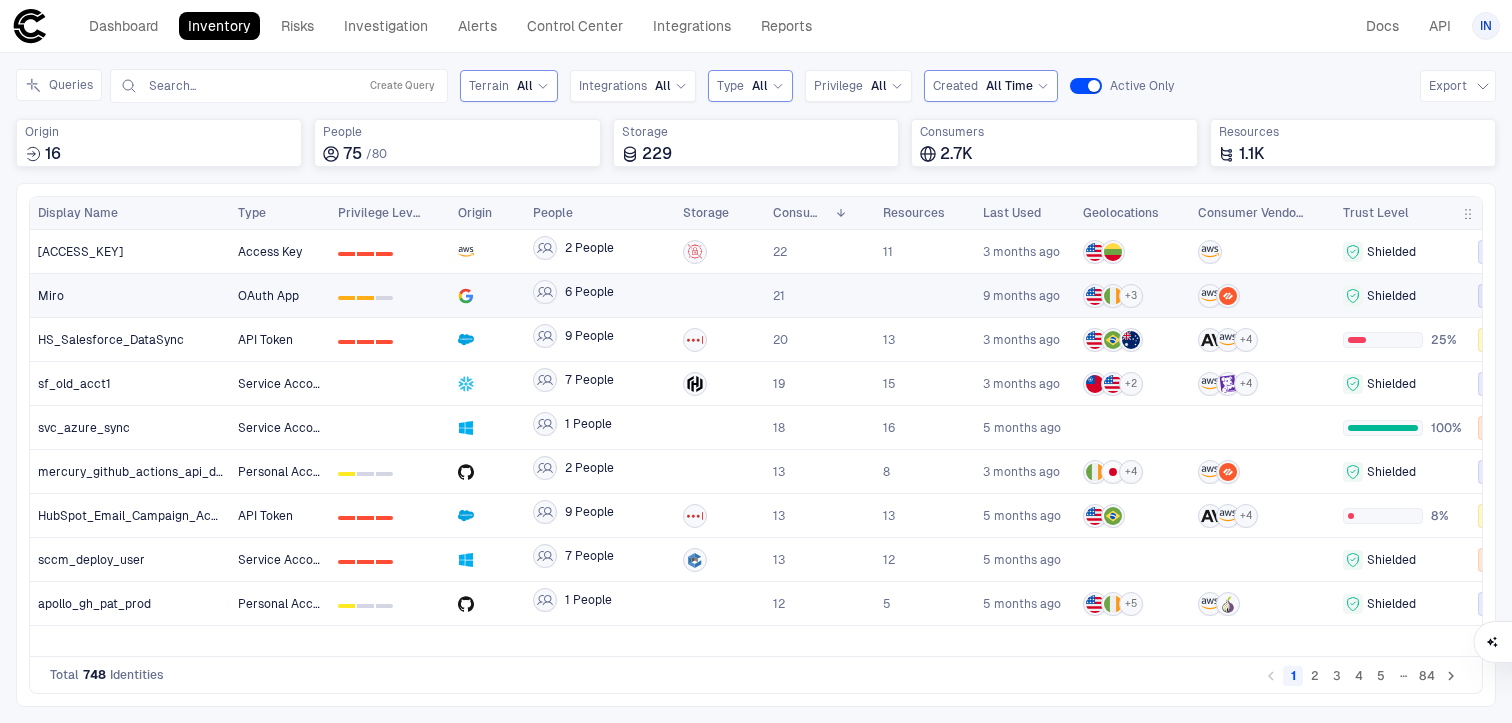 scroll, scrollTop: 0, scrollLeft: 78, axis: horizontal 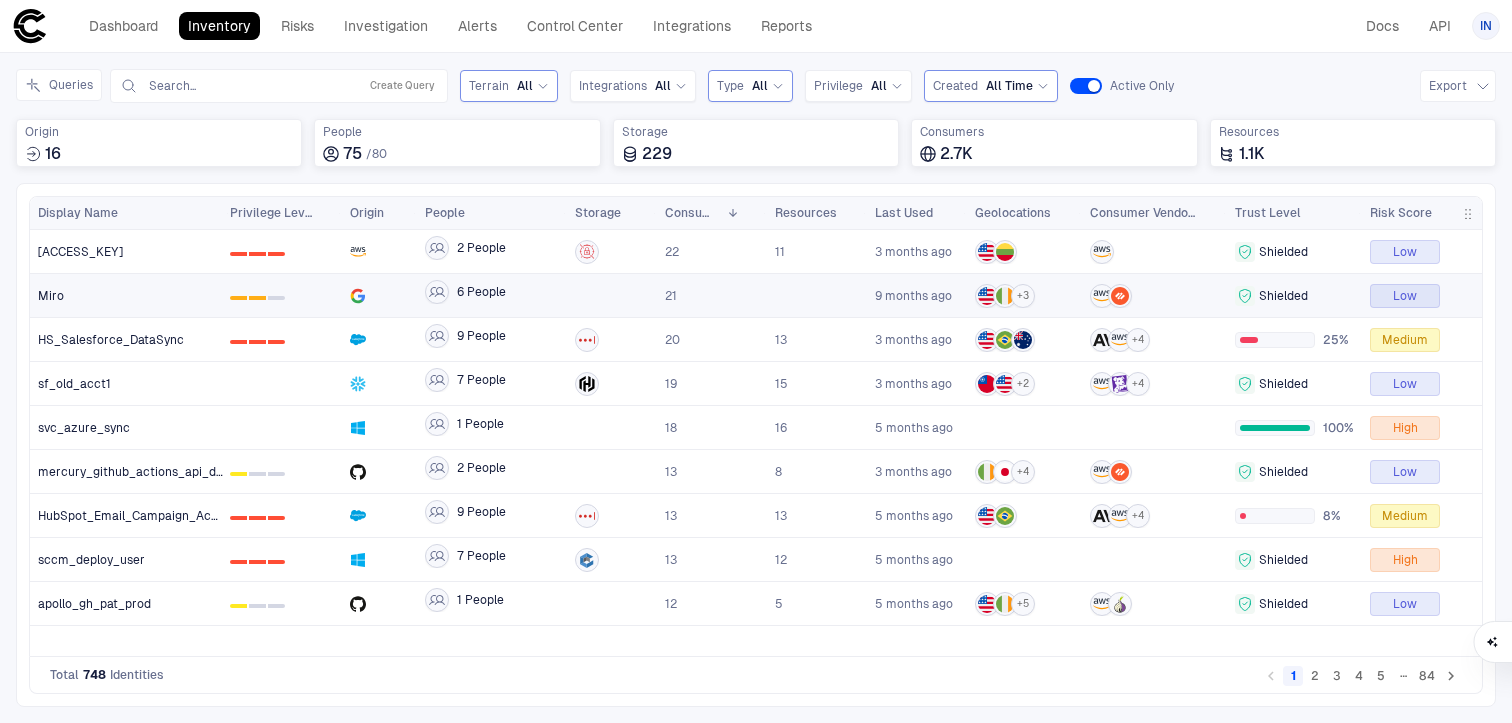 click on "Shielded" at bounding box center [1283, 296] 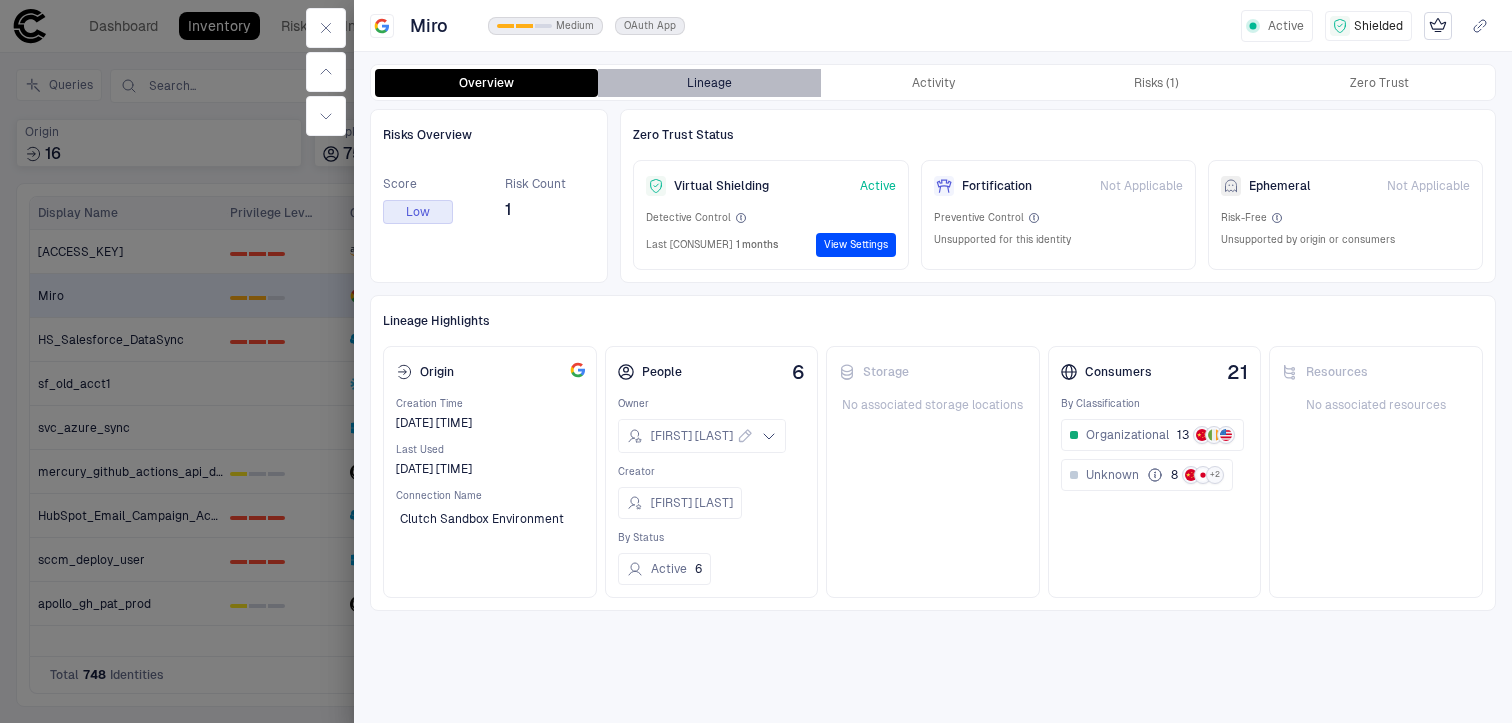 click on "Lineage" at bounding box center (709, 83) 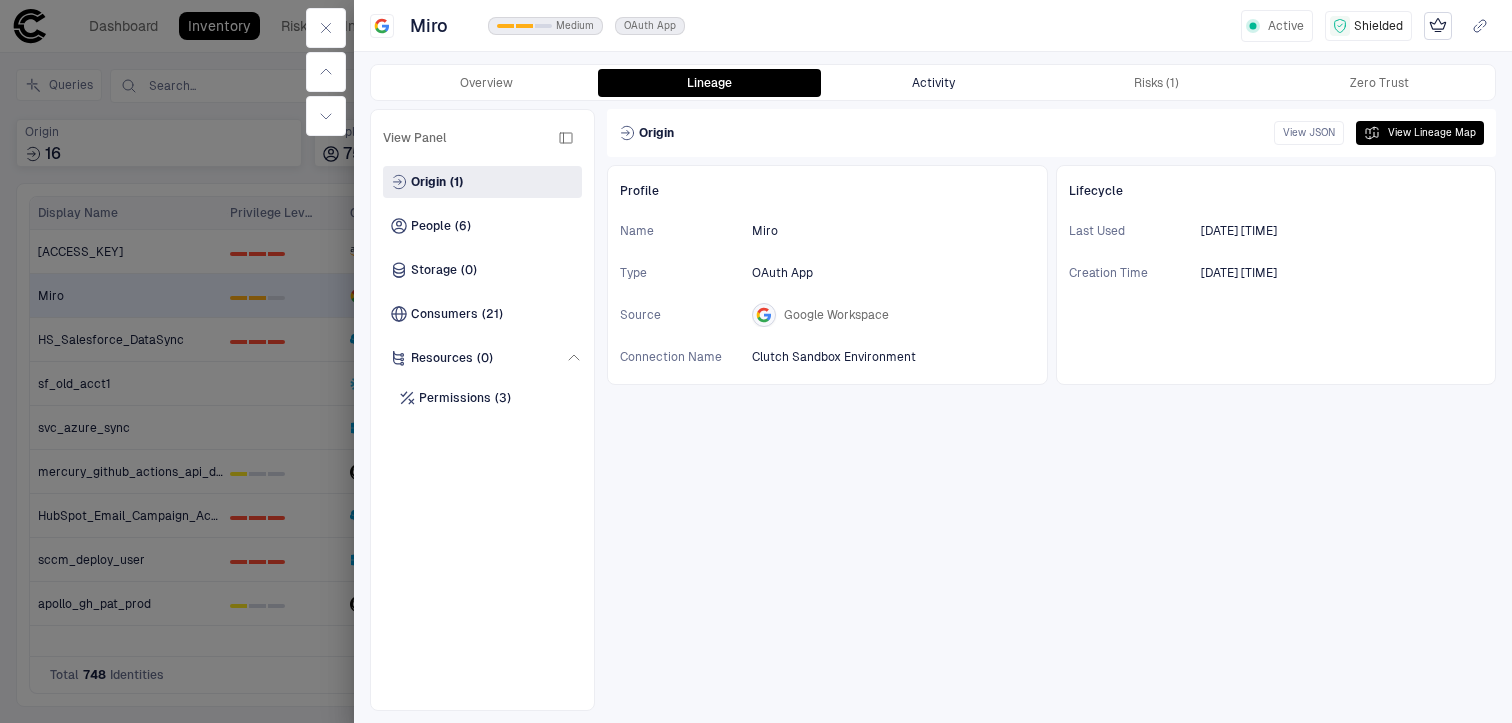 click on "Activity" at bounding box center (932, 83) 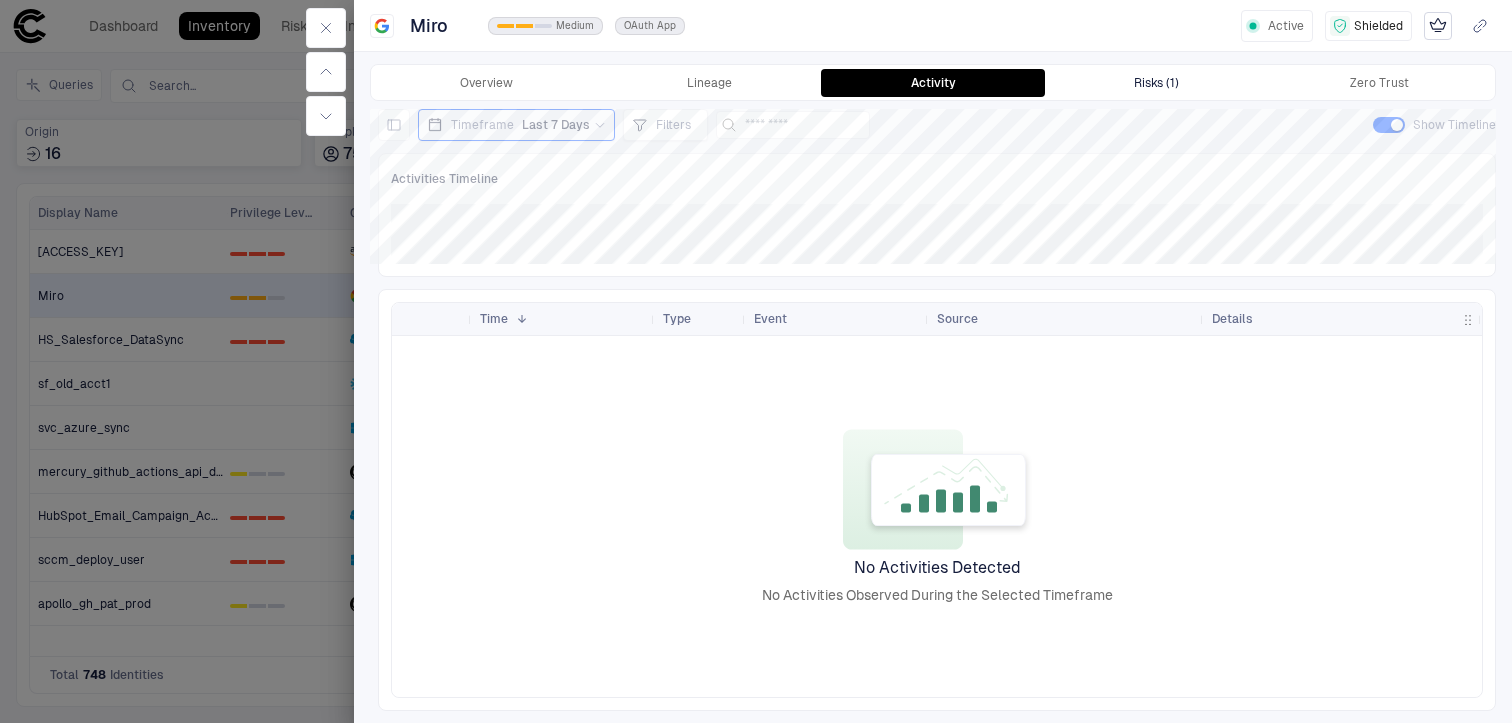 click on "Risks (1)" at bounding box center (1156, 83) 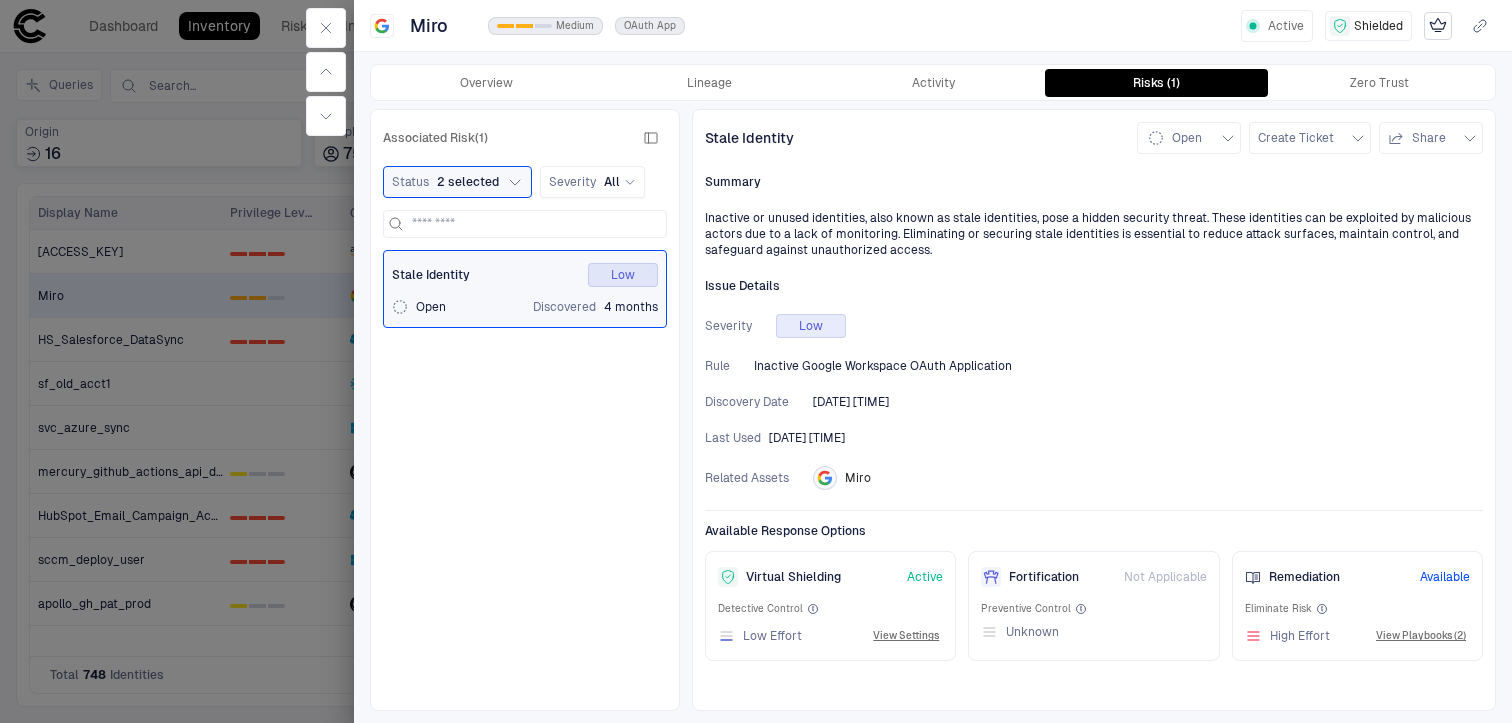 click on "Virtual Shielding Active" at bounding box center [830, 577] 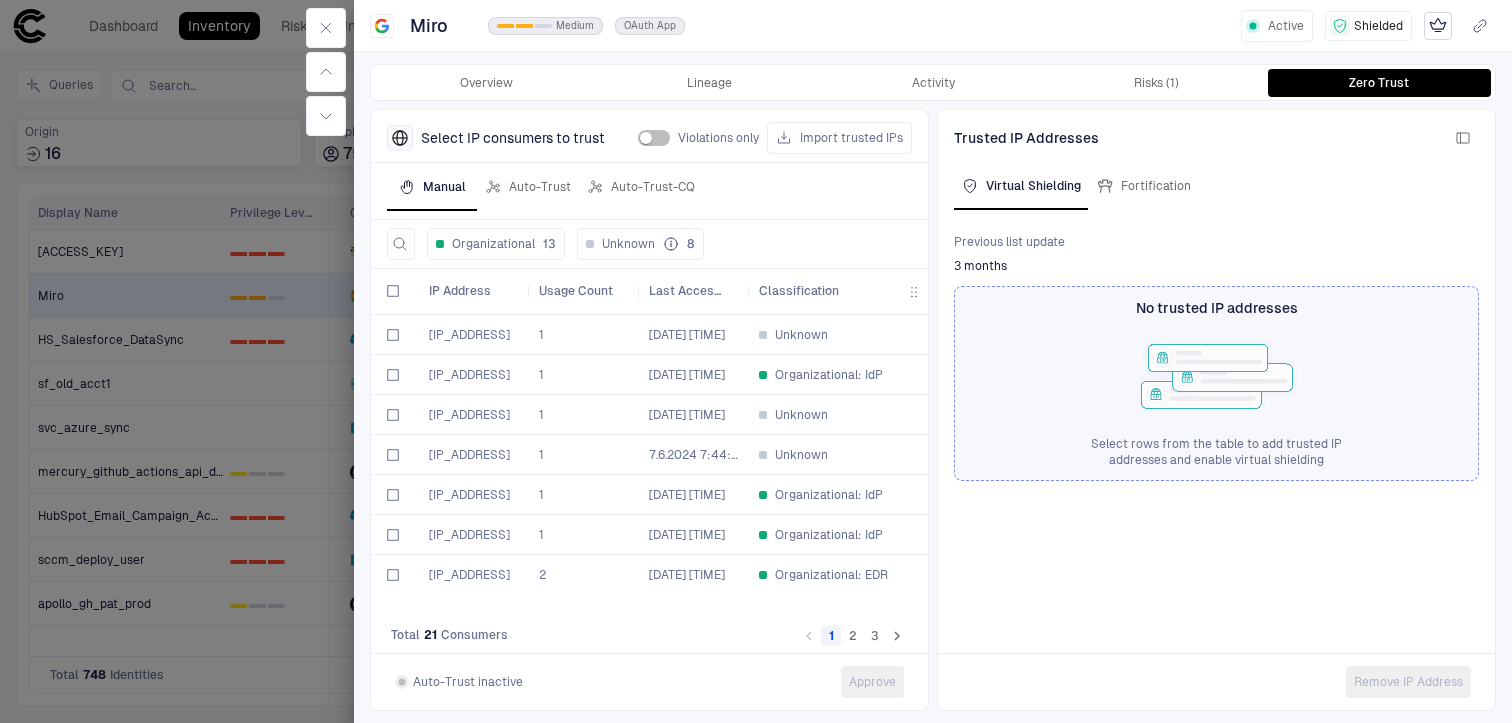 click at bounding box center (756, 361) 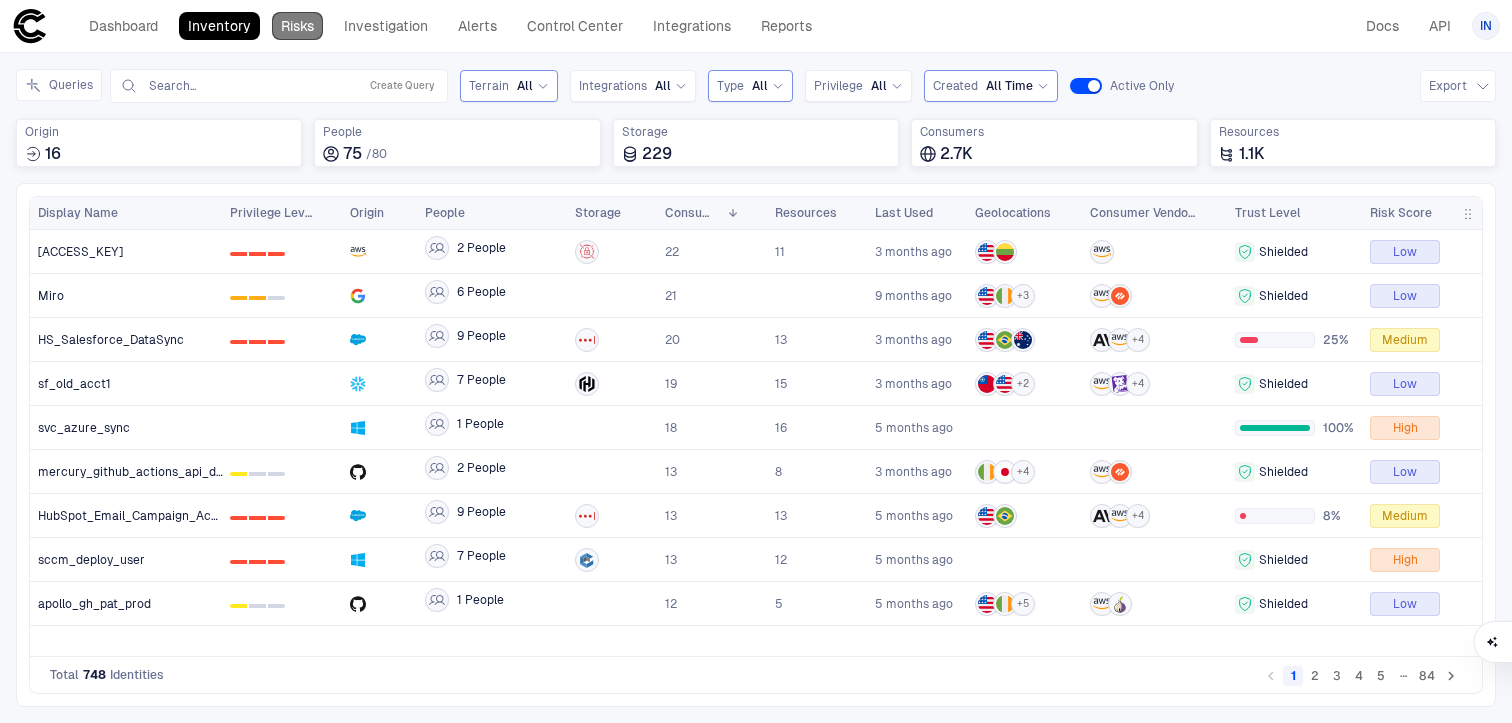 click on "Risks" at bounding box center (297, 26) 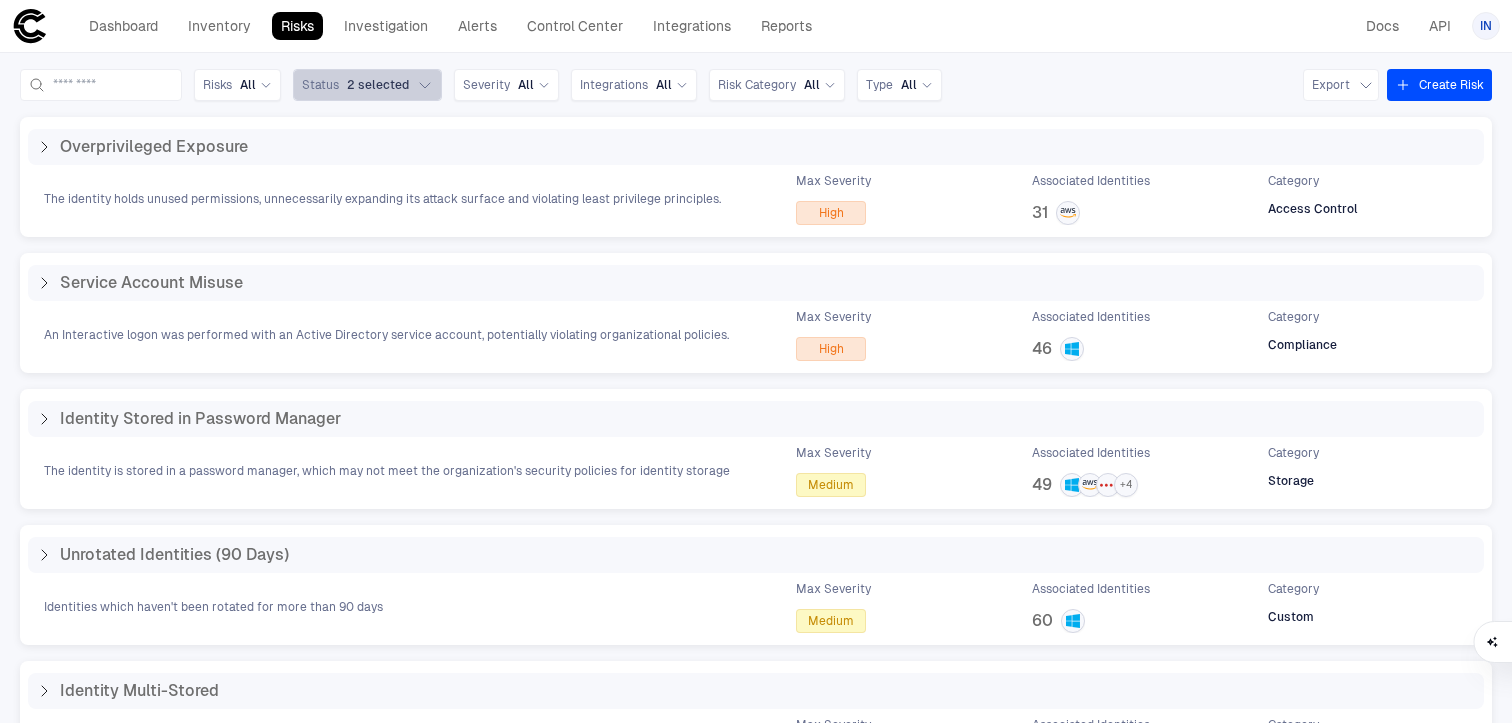 click 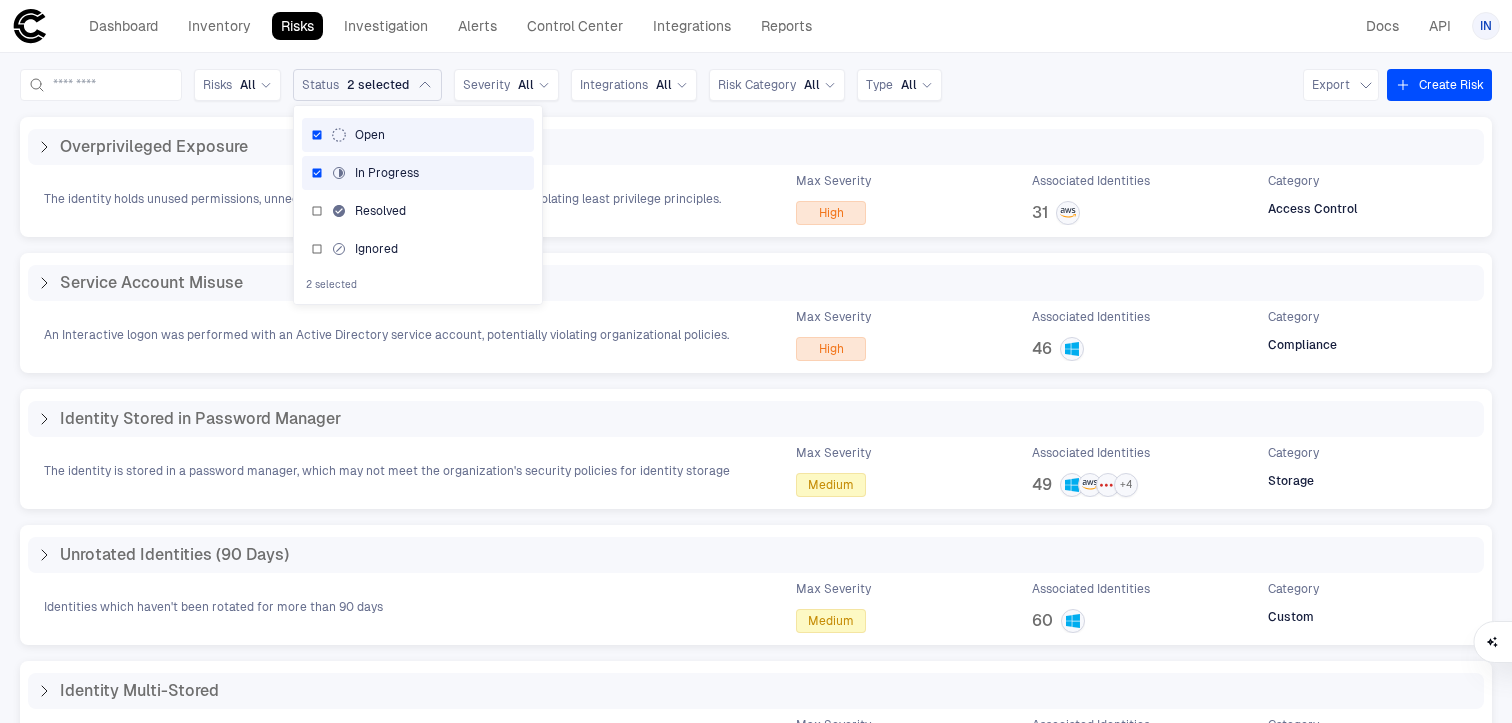 click on "Open" at bounding box center (418, 135) 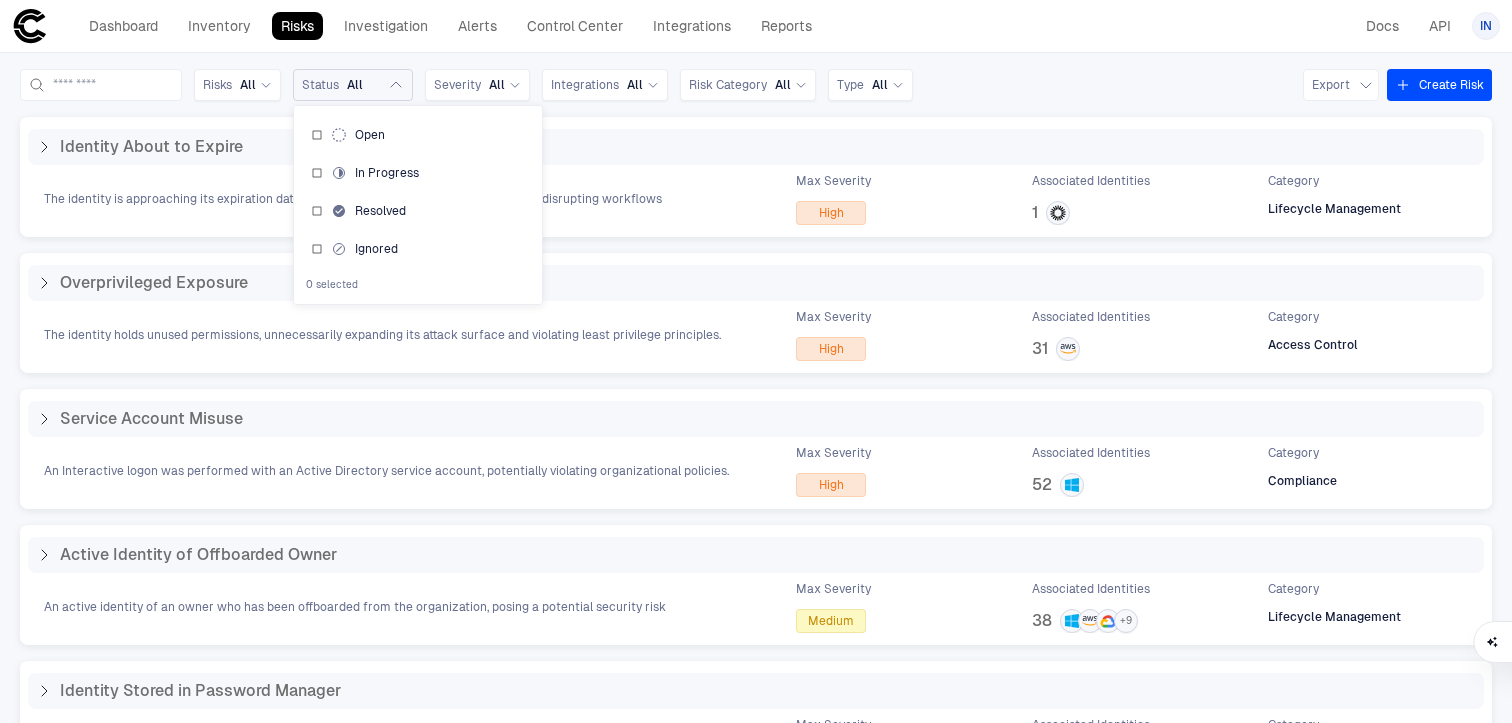 click on "Risks All Status All Open In Progress Resolved Ignored 0 selected Severity All Integrations All Risk Category All Type All Export Create Risk" at bounding box center [756, 85] 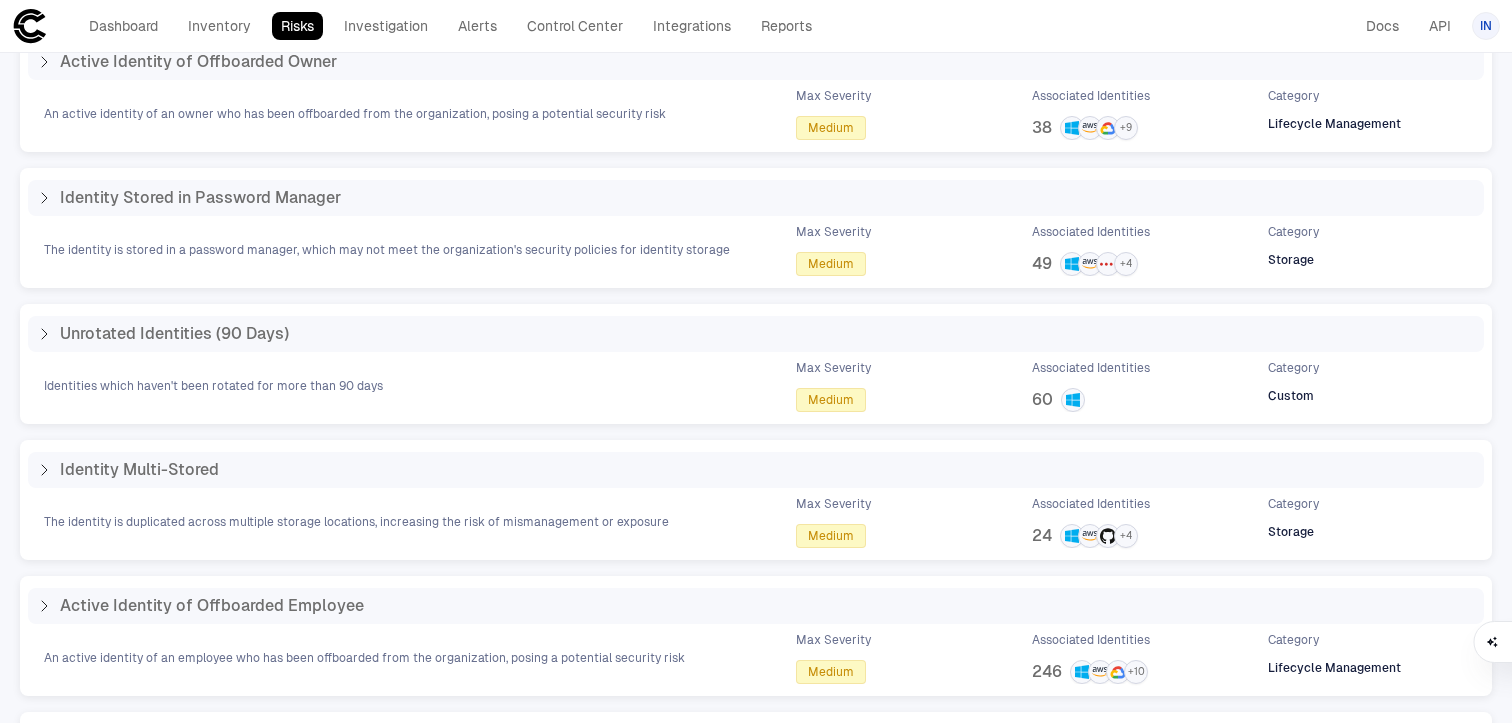 scroll, scrollTop: 0, scrollLeft: 0, axis: both 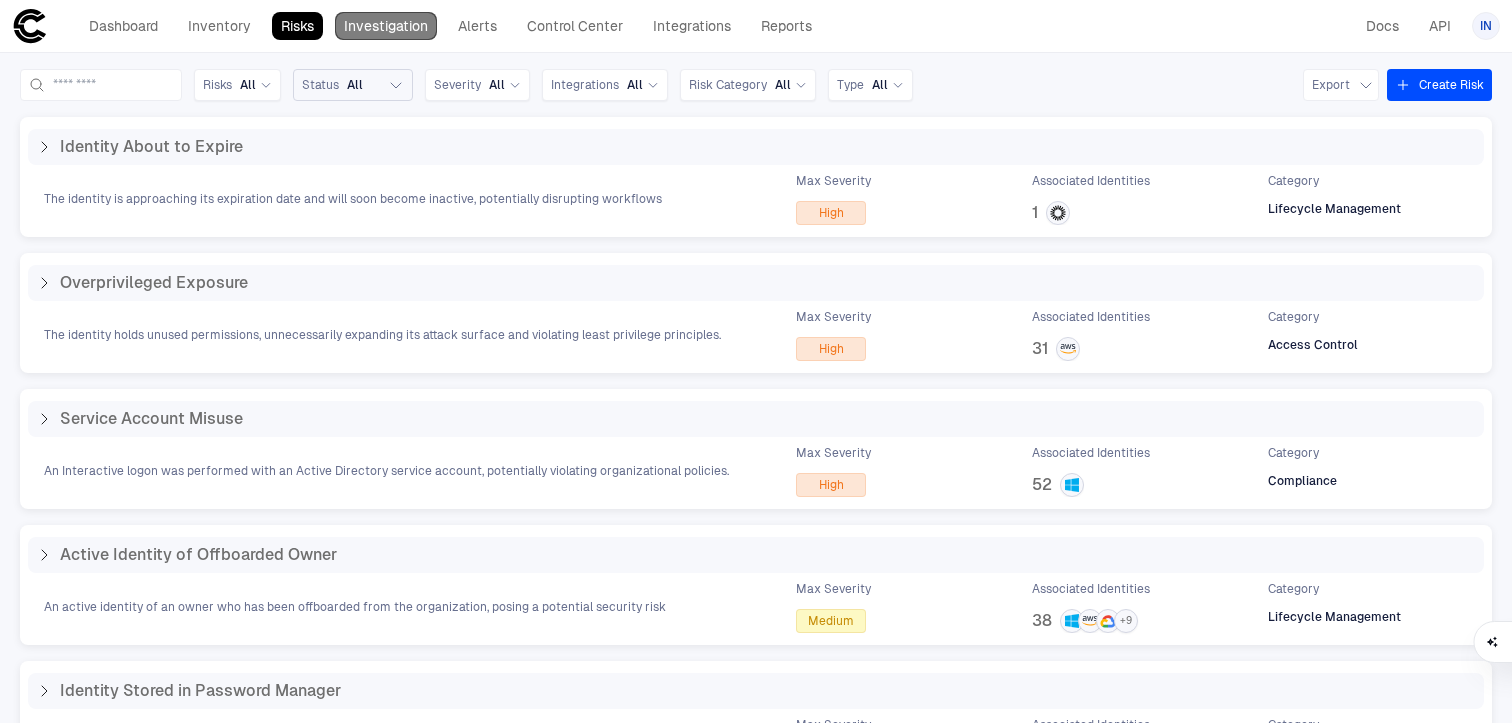 click on "Investigation" at bounding box center [386, 26] 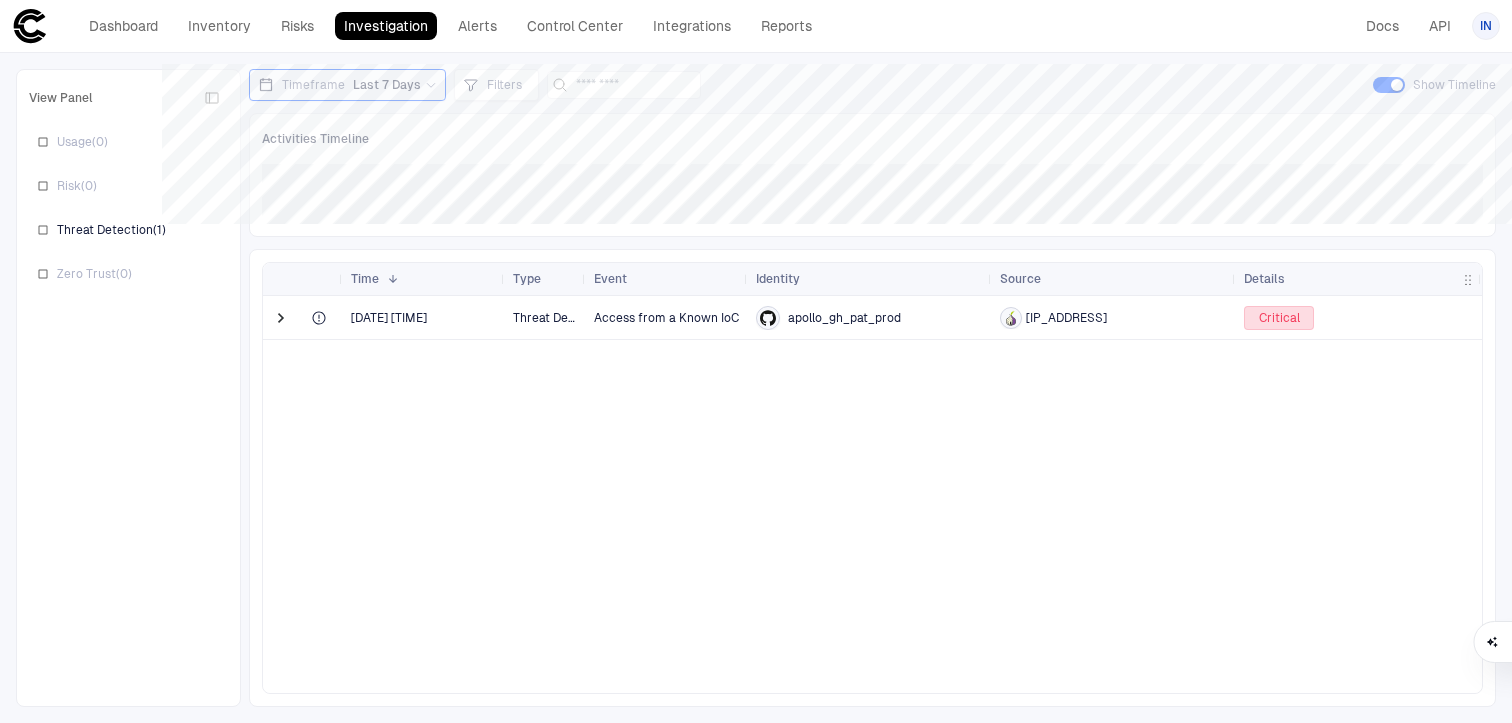 click on "Timeframe Last 7 Days" at bounding box center (347, 85) 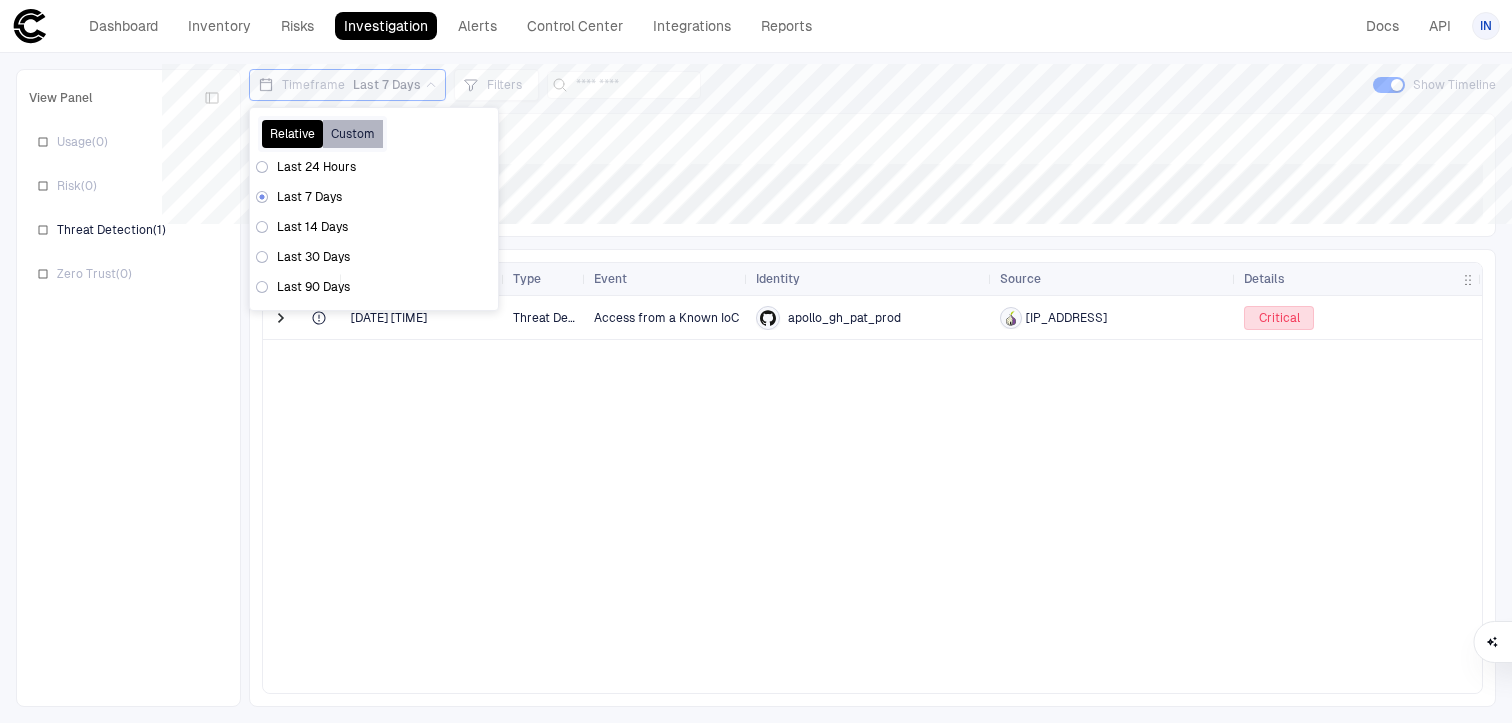 click on "Custom" at bounding box center [353, 134] 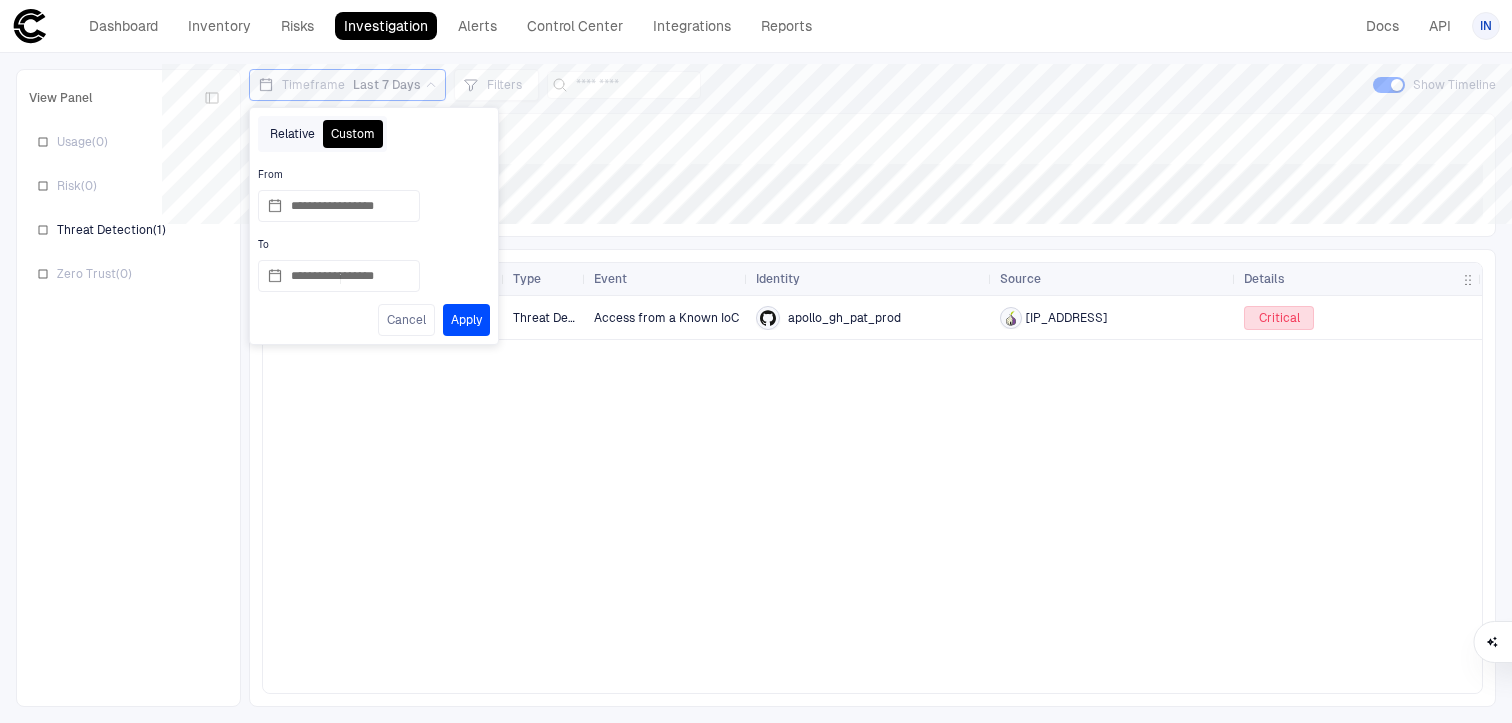 click on "Relative" at bounding box center [292, 134] 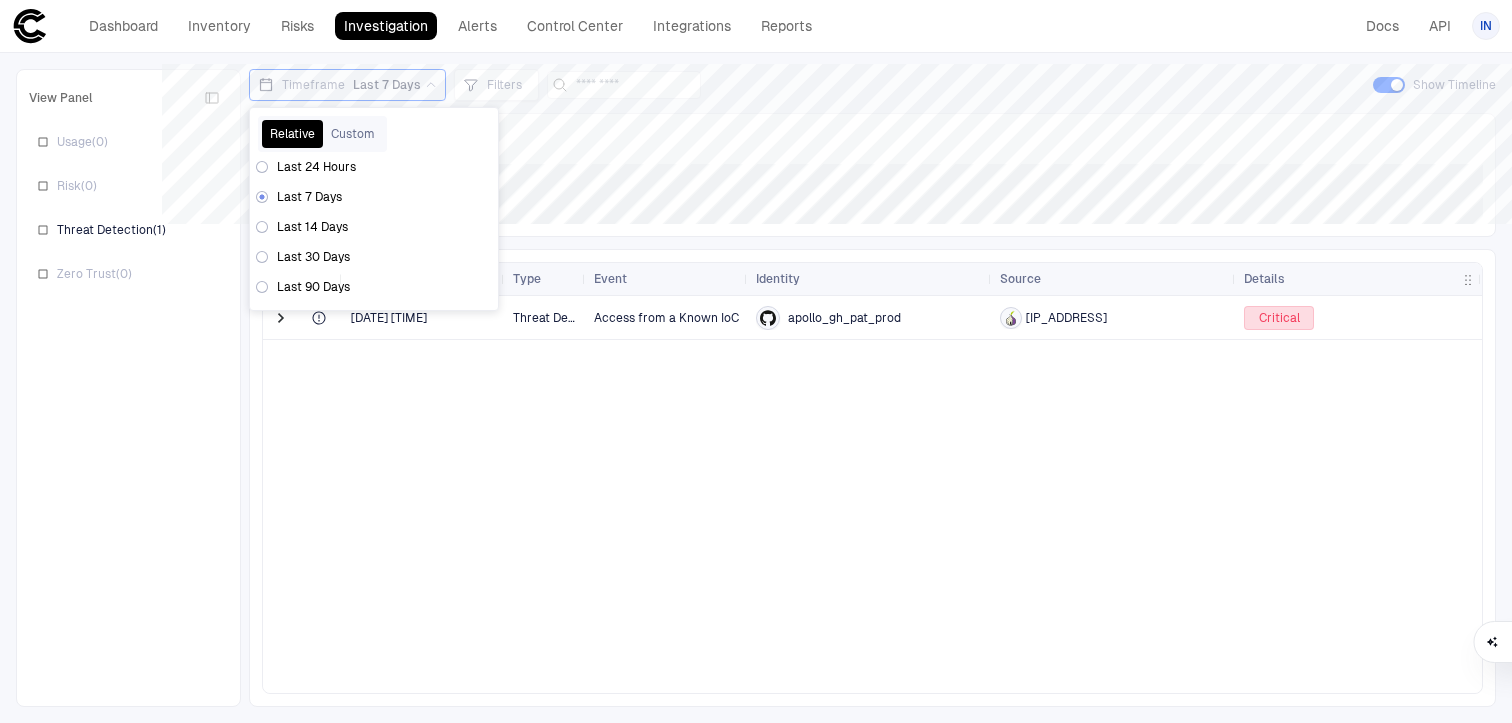 click on "Activities Timeline [bold][/]:" at bounding box center (872, 175) 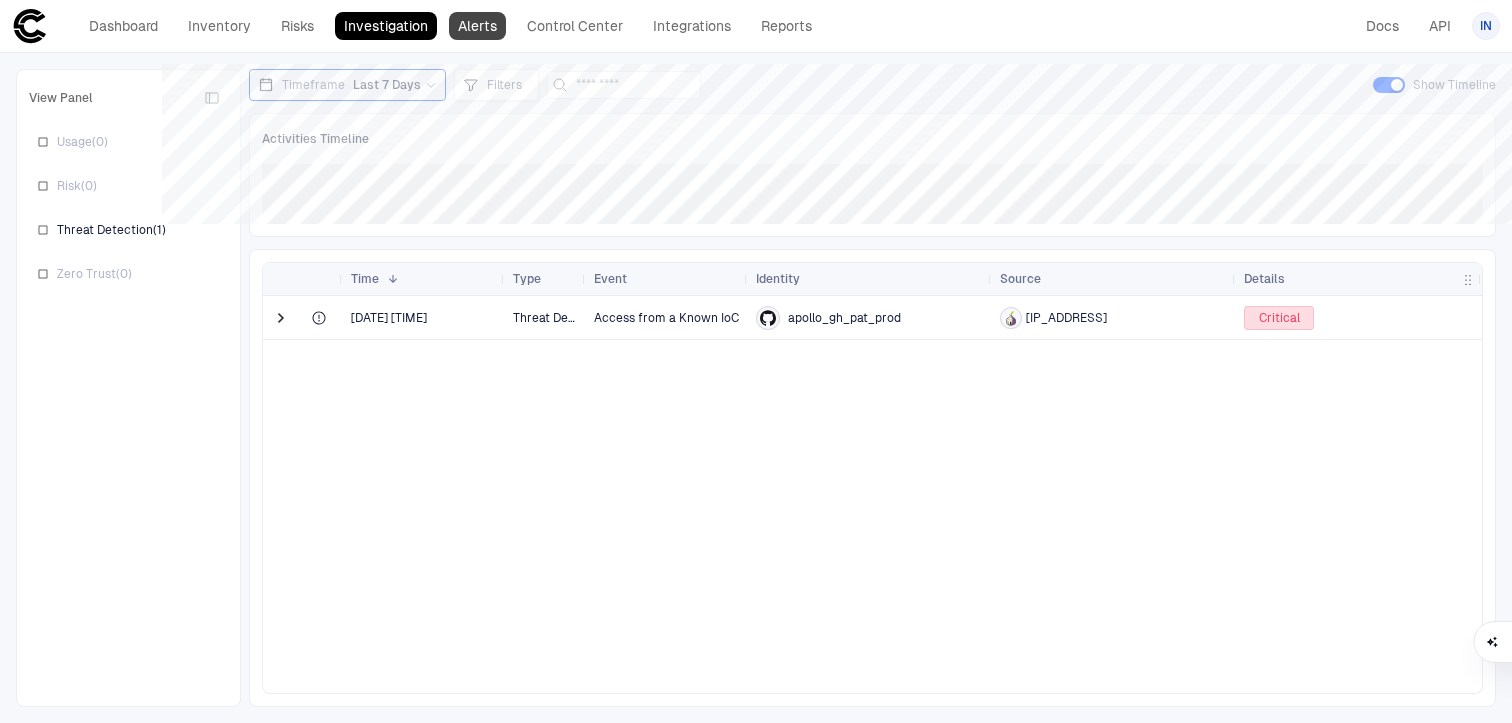 click on "Alerts" at bounding box center (477, 26) 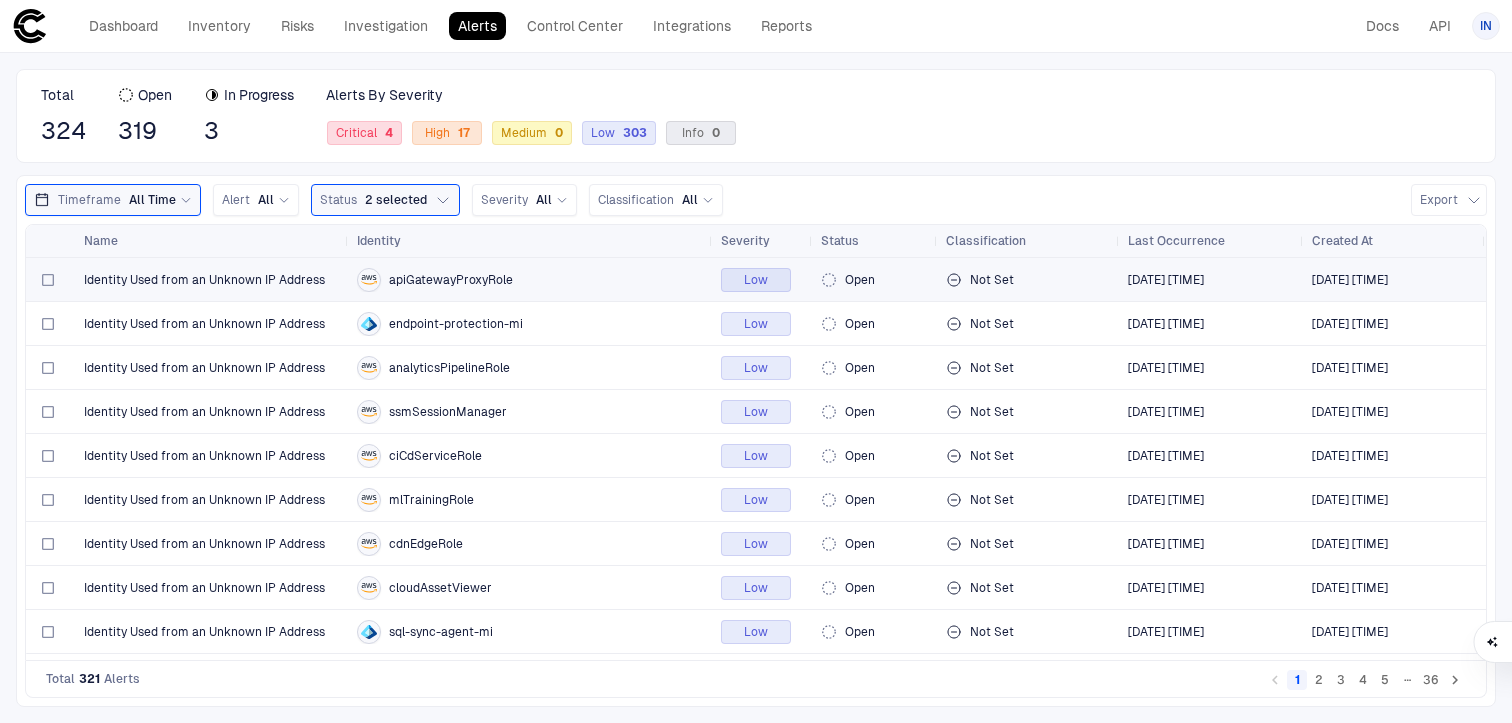 click on "Identity Used from an Unknown IP Address" at bounding box center (212, 279) 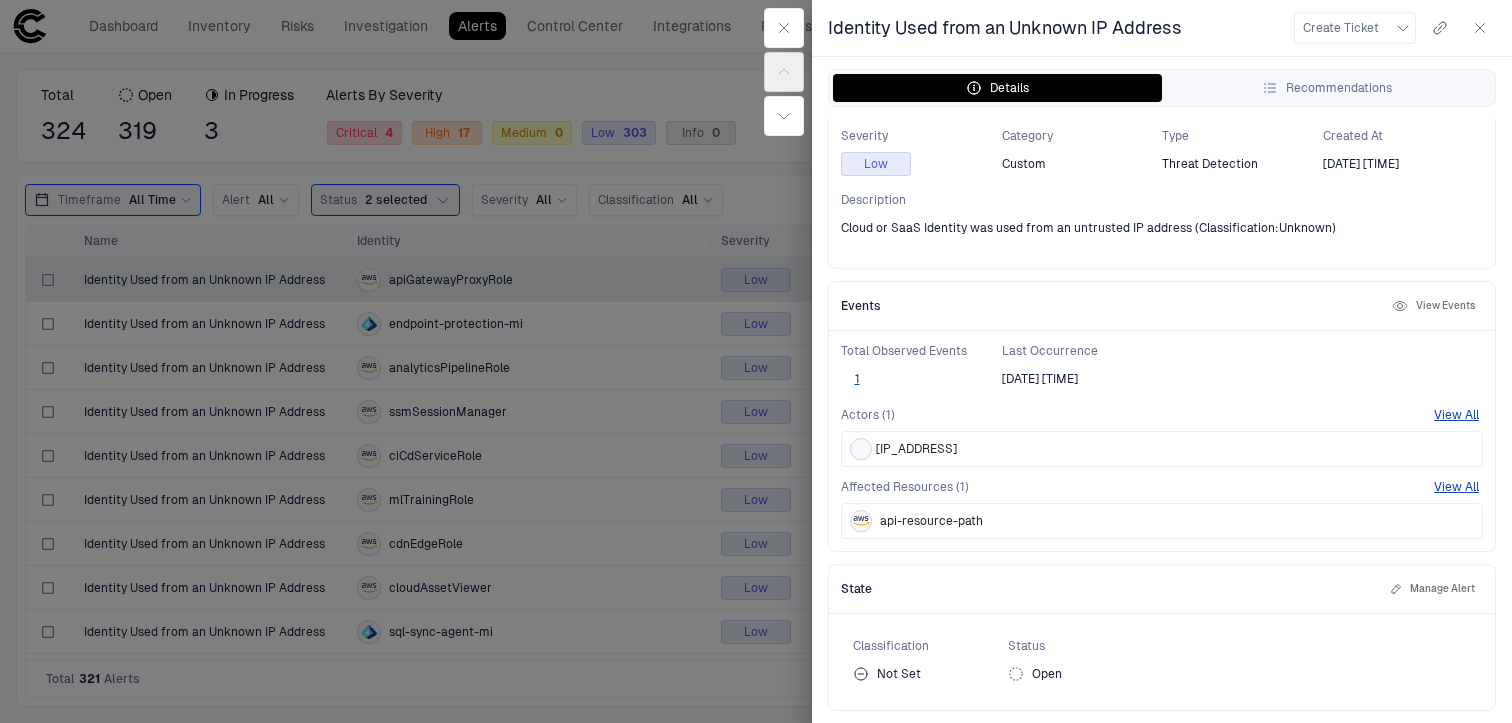 scroll, scrollTop: 0, scrollLeft: 0, axis: both 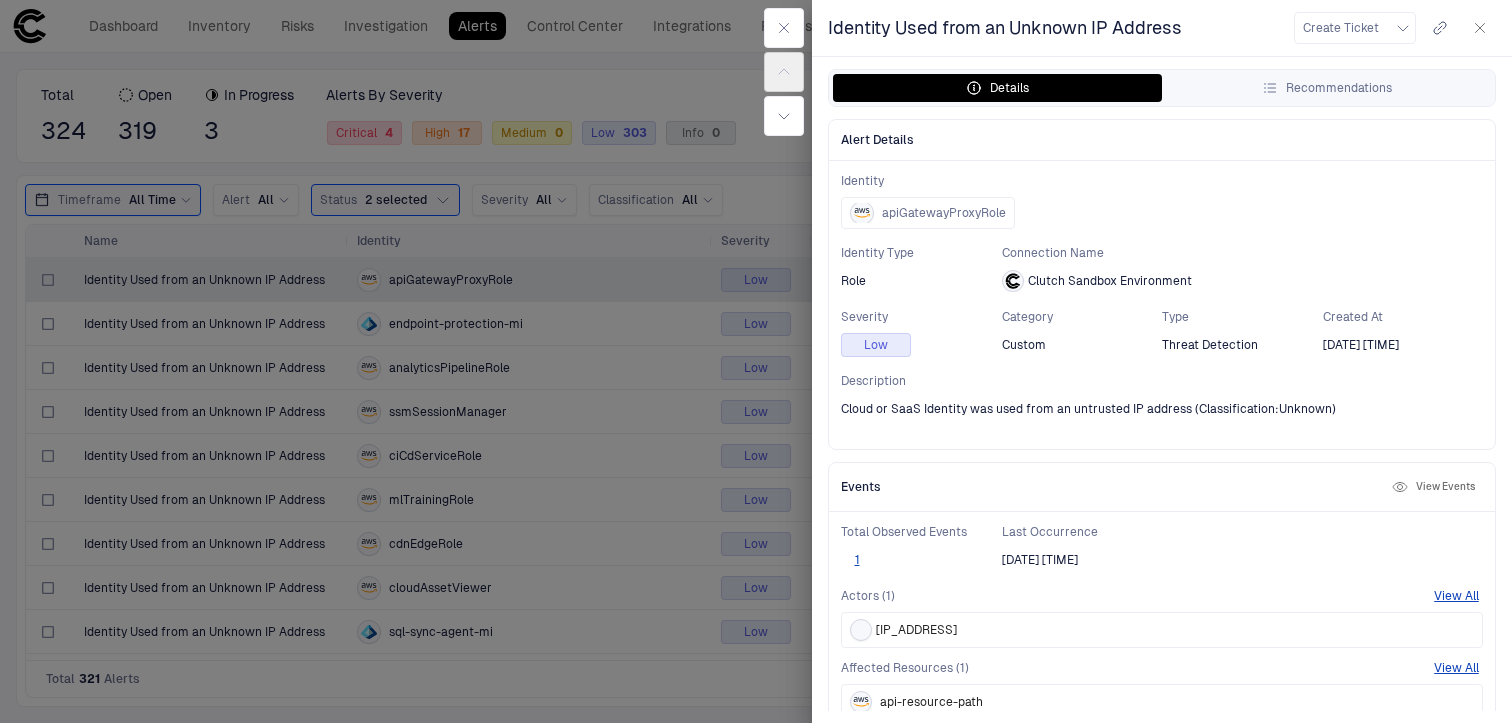 click at bounding box center [756, 361] 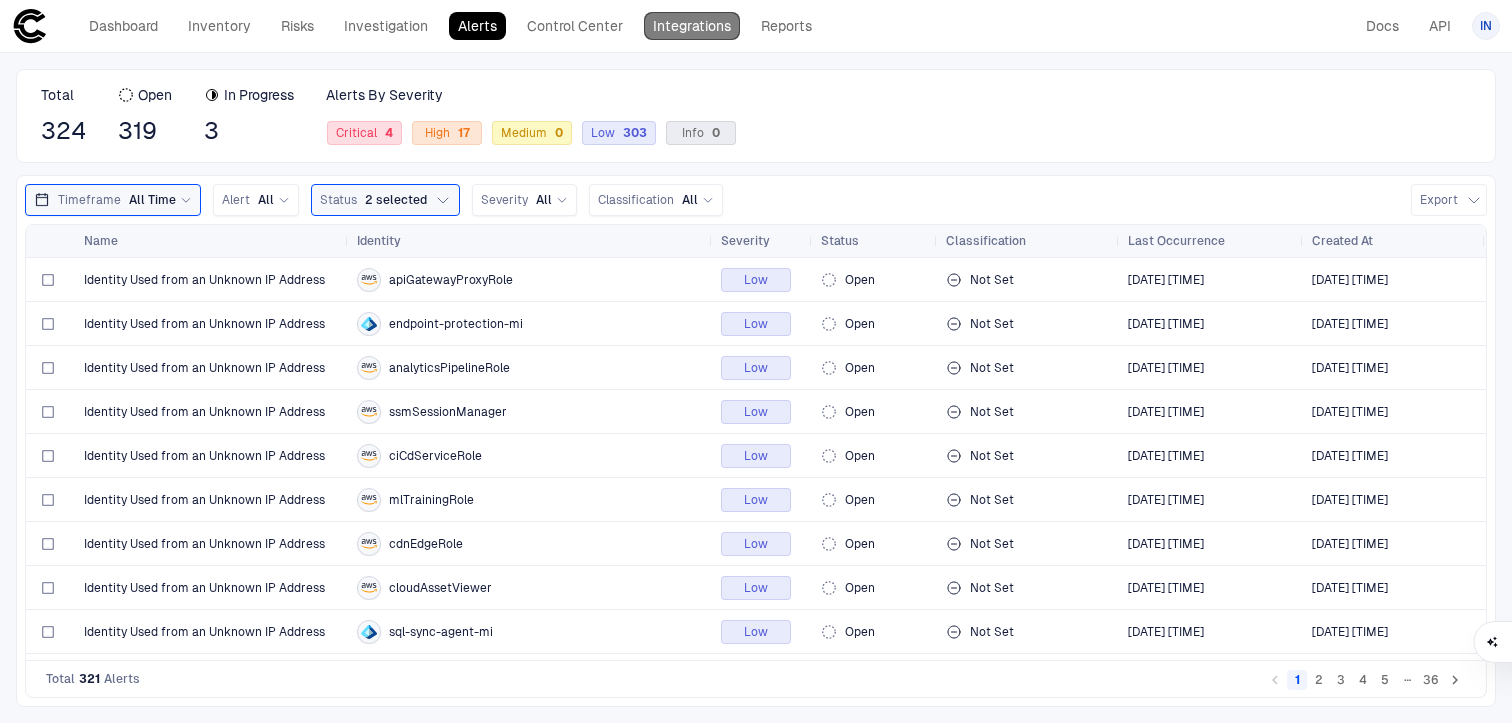 click on "Integrations" at bounding box center (692, 26) 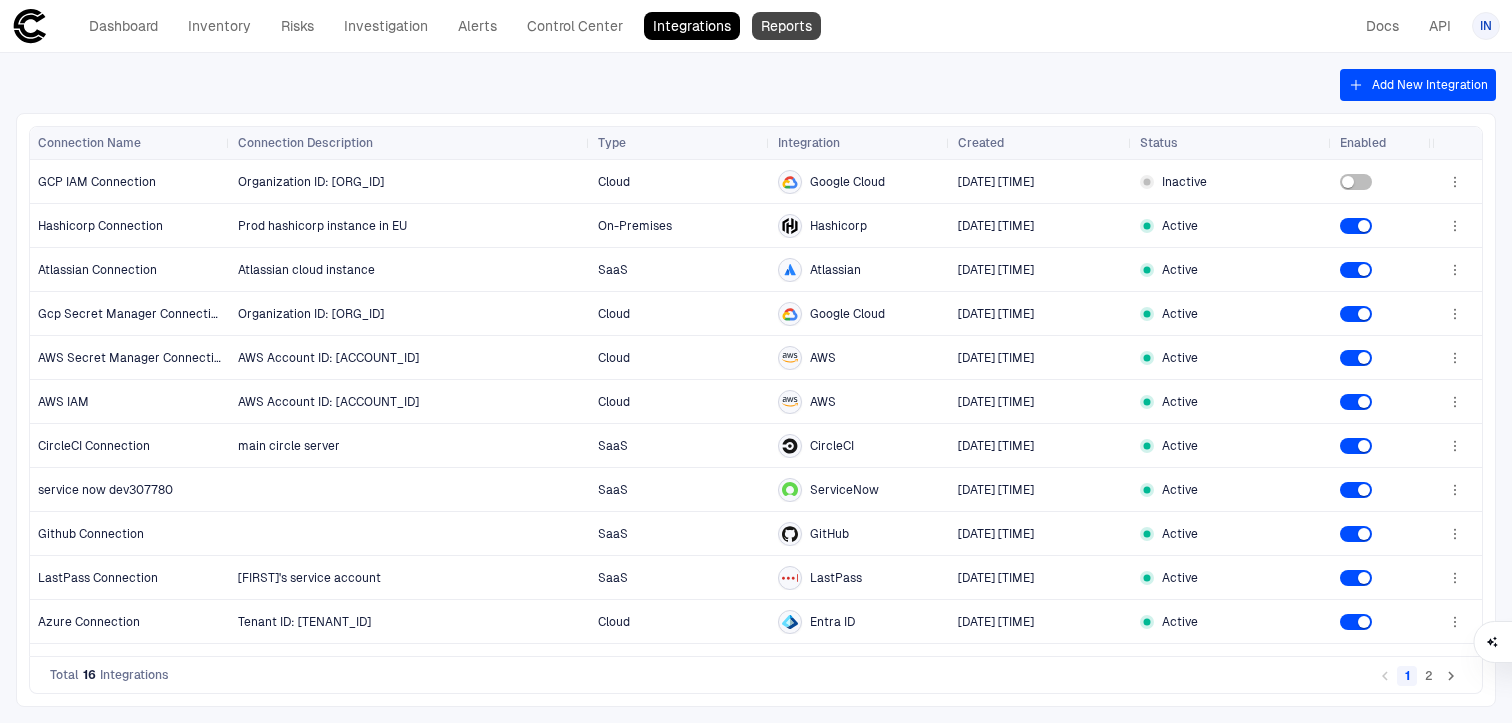 click on "Reports" at bounding box center [786, 26] 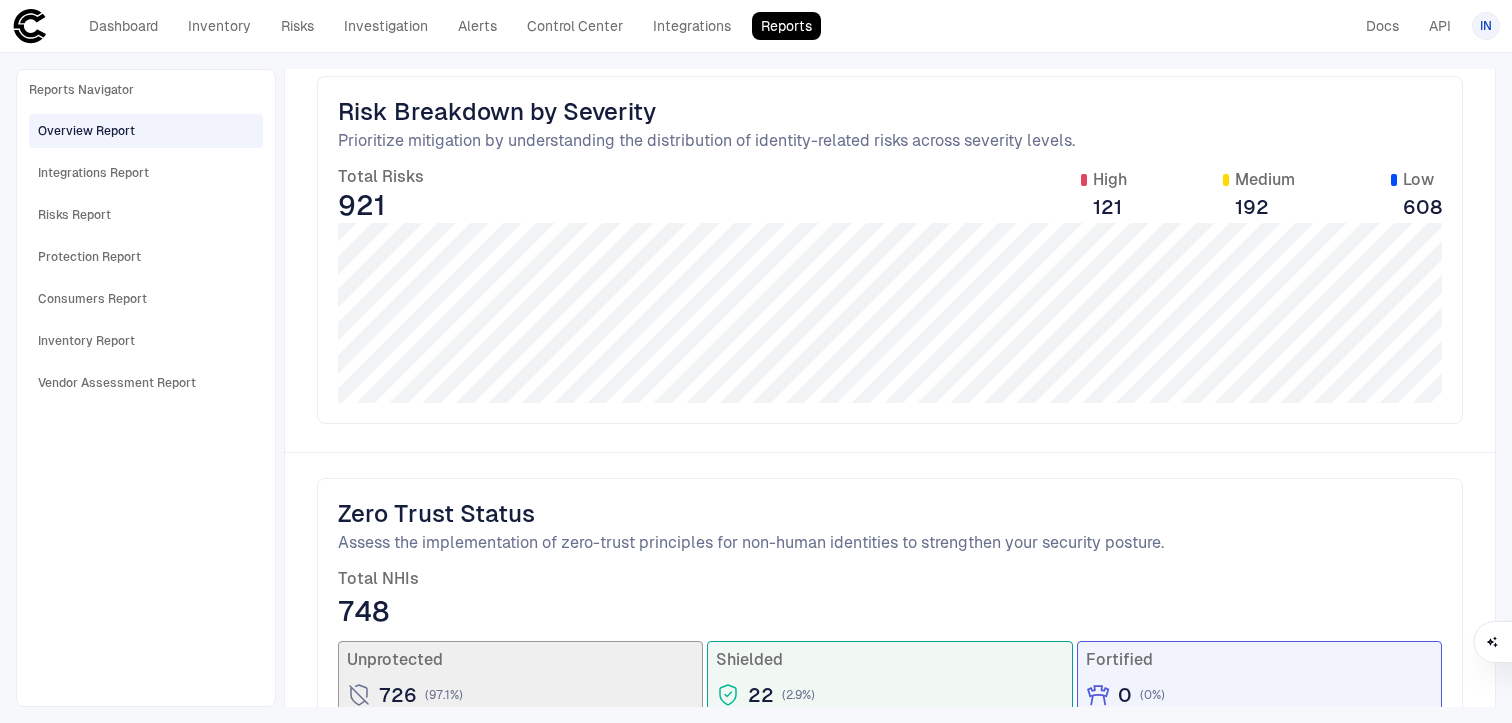 scroll, scrollTop: 0, scrollLeft: 0, axis: both 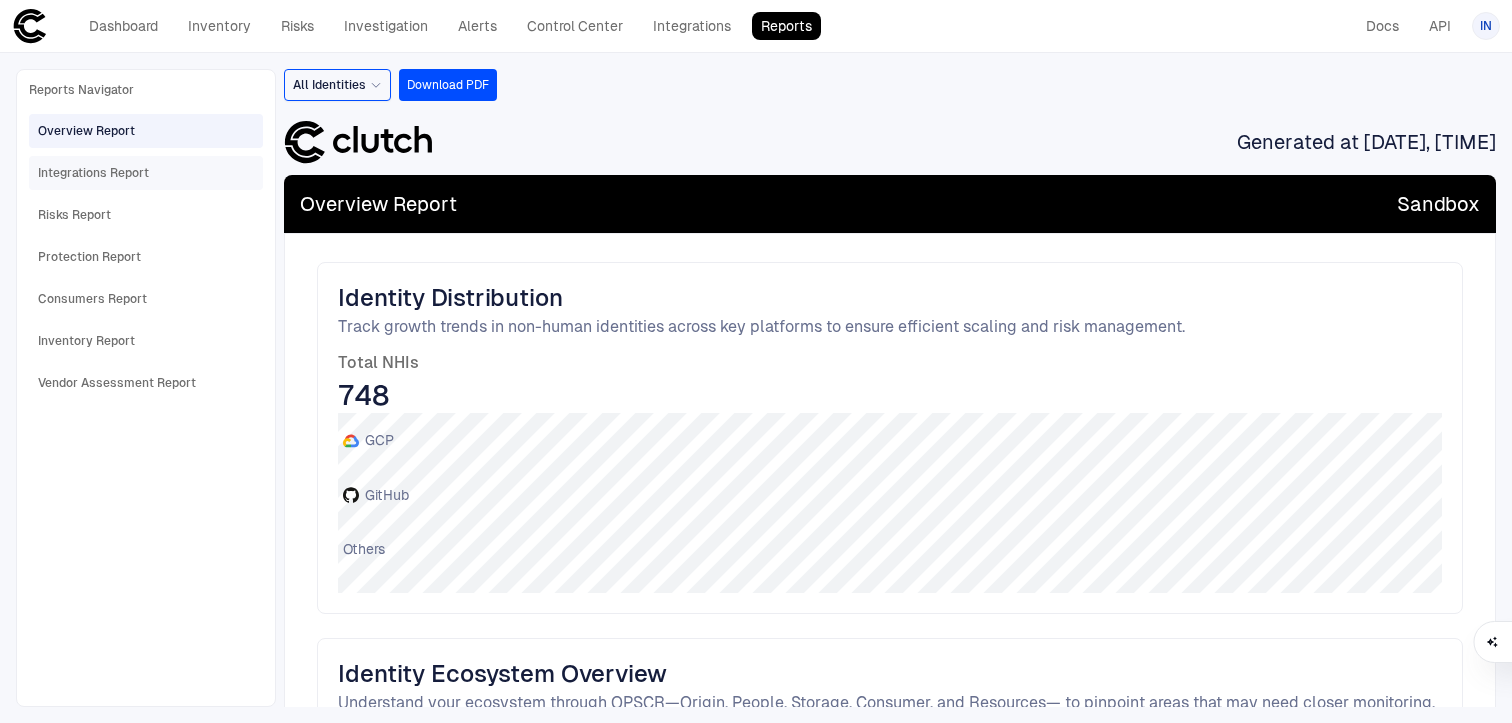 click on "Integrations Report" at bounding box center (93, 173) 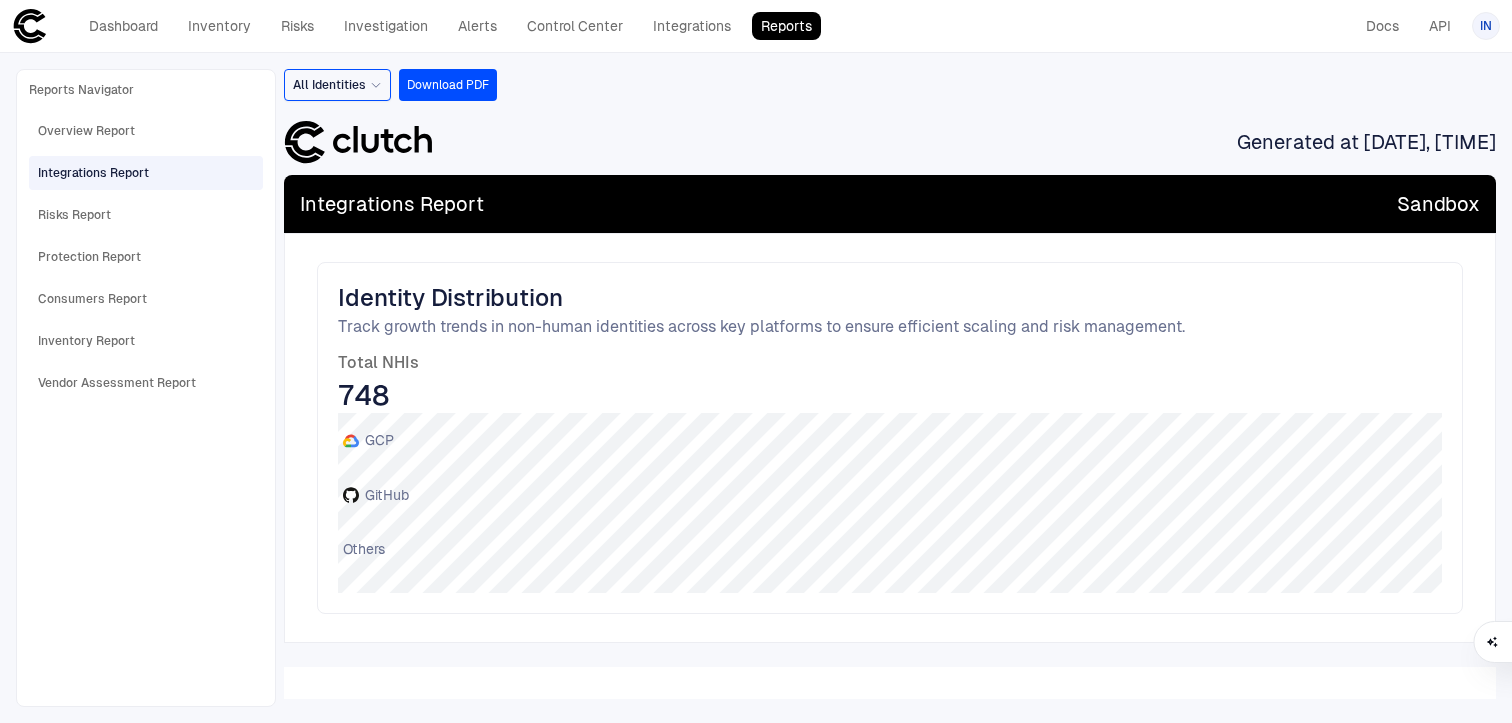 click on "Overview Report Integrations Report Risks Report Protection Report Consumers Report Inventory Report Vendor Assessment Report" at bounding box center (146, 255) 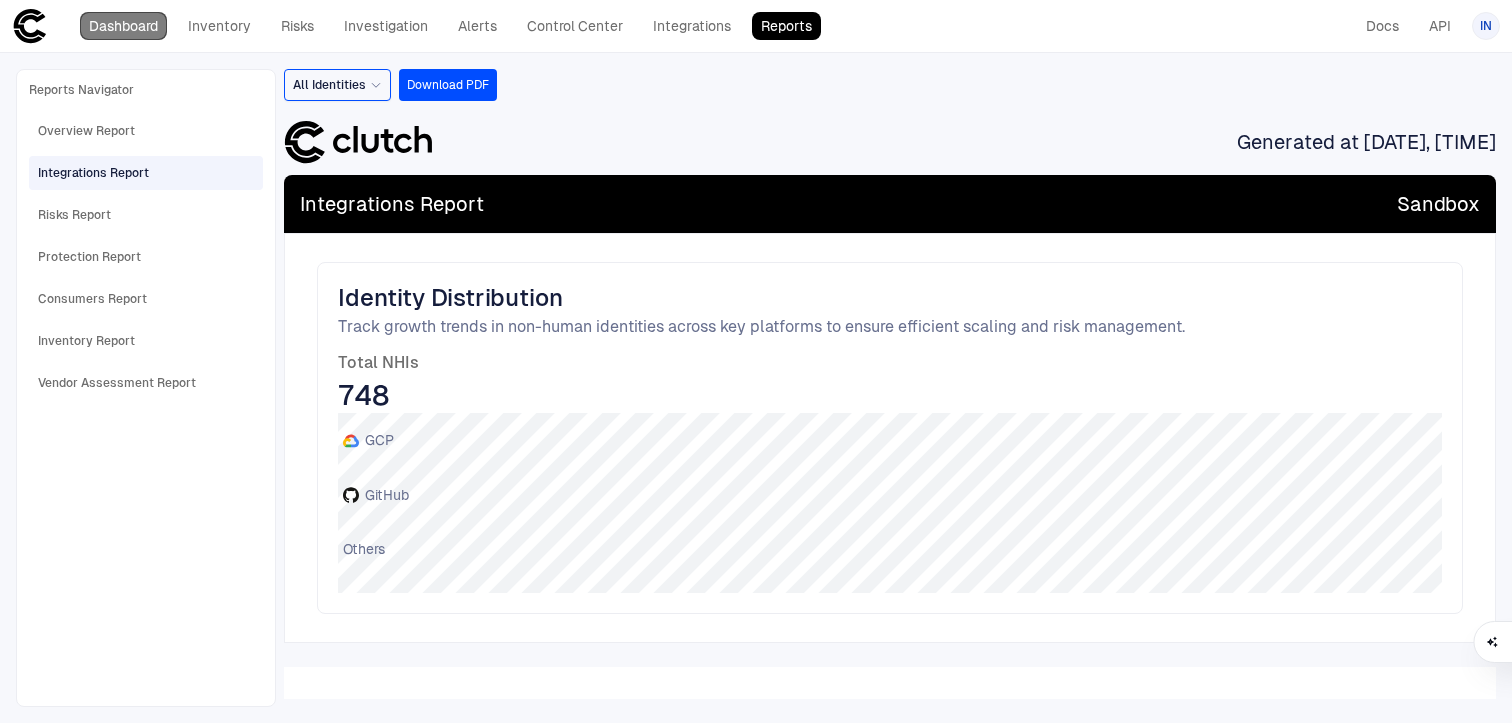 click on "Dashboard" at bounding box center (123, 26) 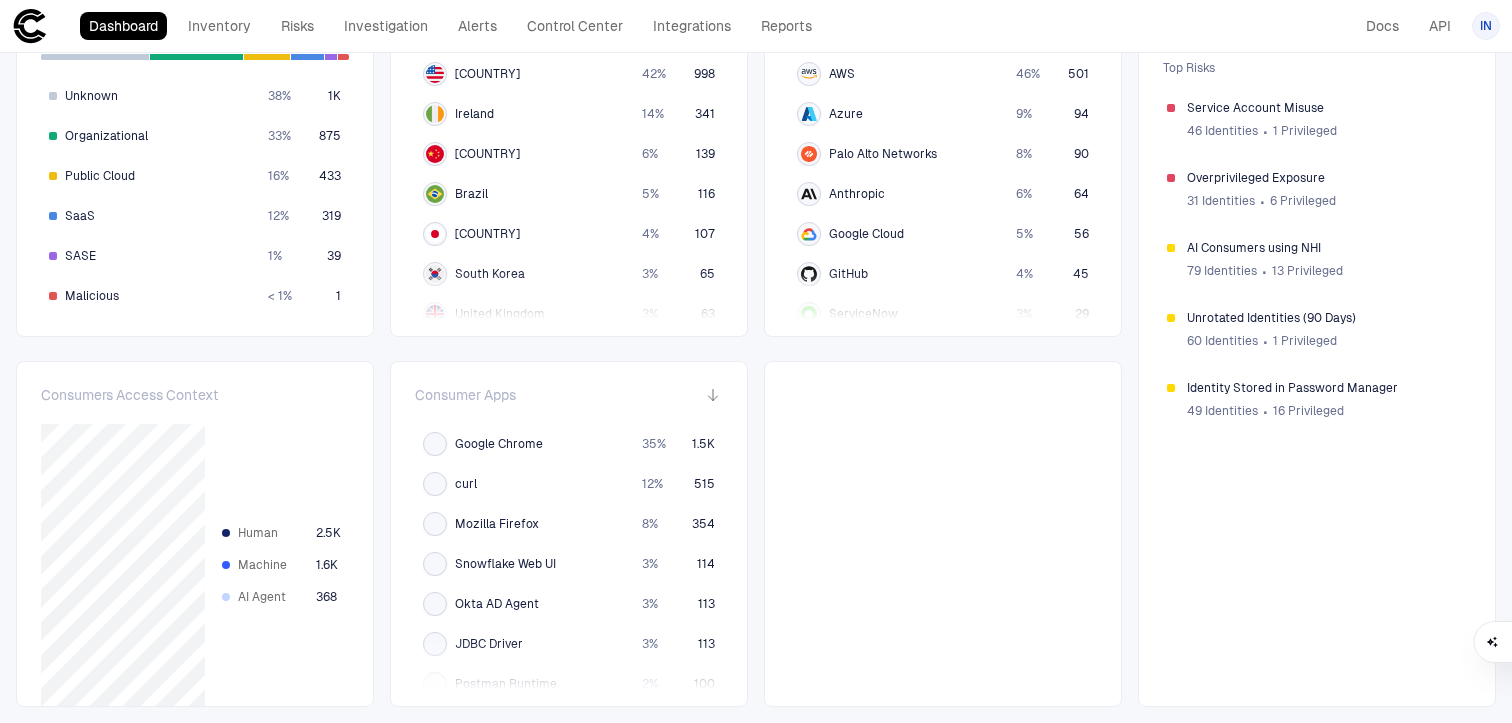 scroll, scrollTop: 0, scrollLeft: 0, axis: both 